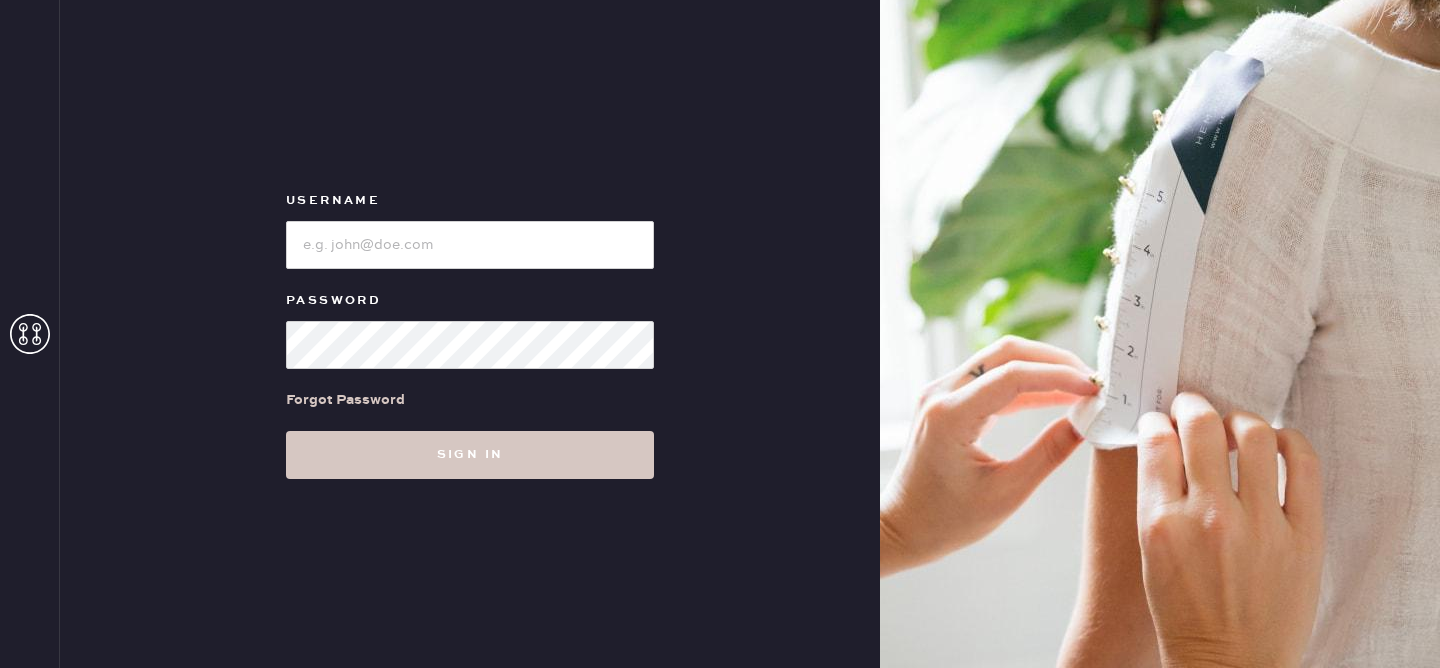 scroll, scrollTop: 0, scrollLeft: 0, axis: both 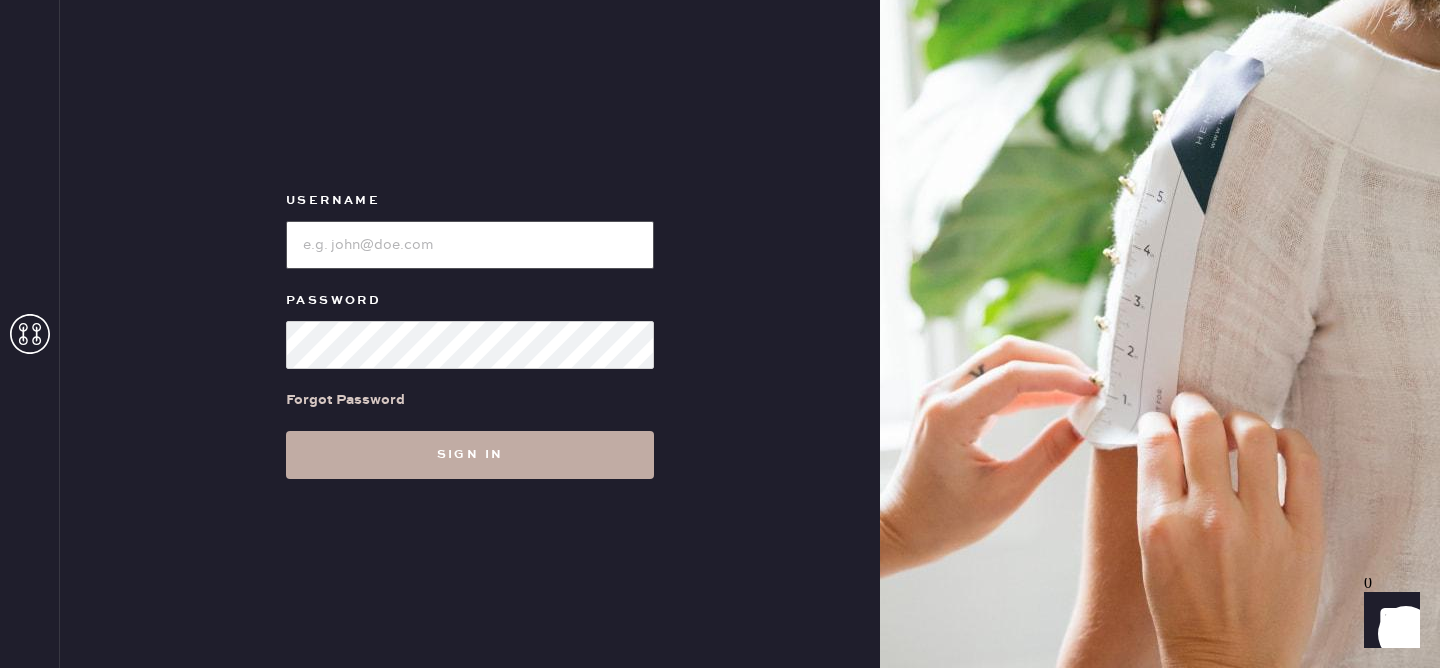 type on "reformationvalencia" 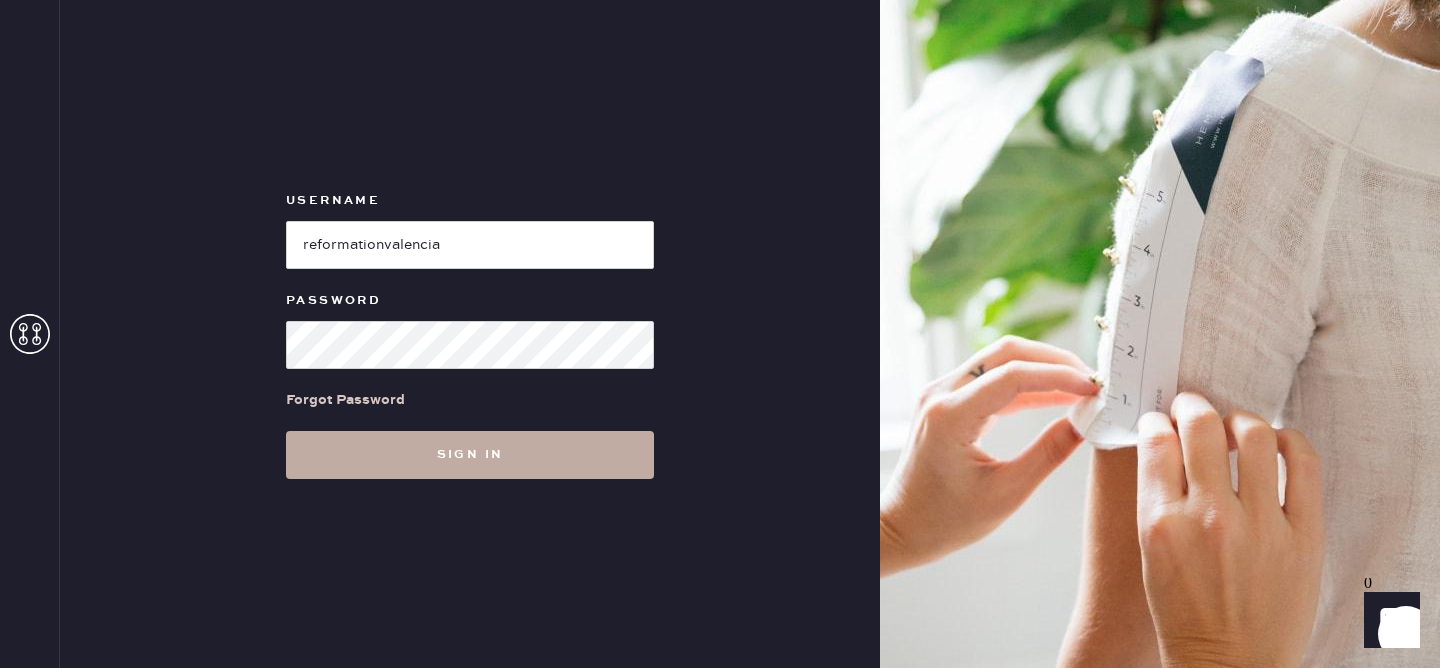 click on "Sign in" at bounding box center (470, 455) 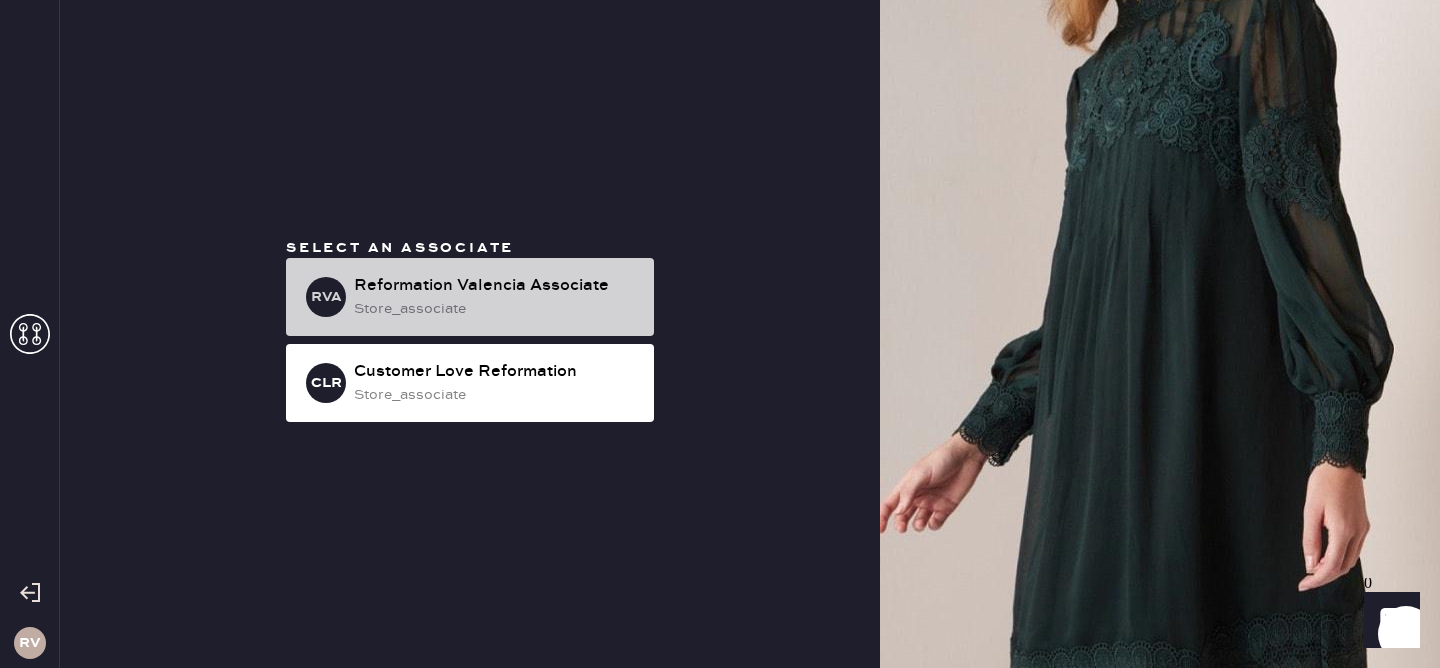click on "Reformation Valencia Associate store_associate" at bounding box center [470, 297] 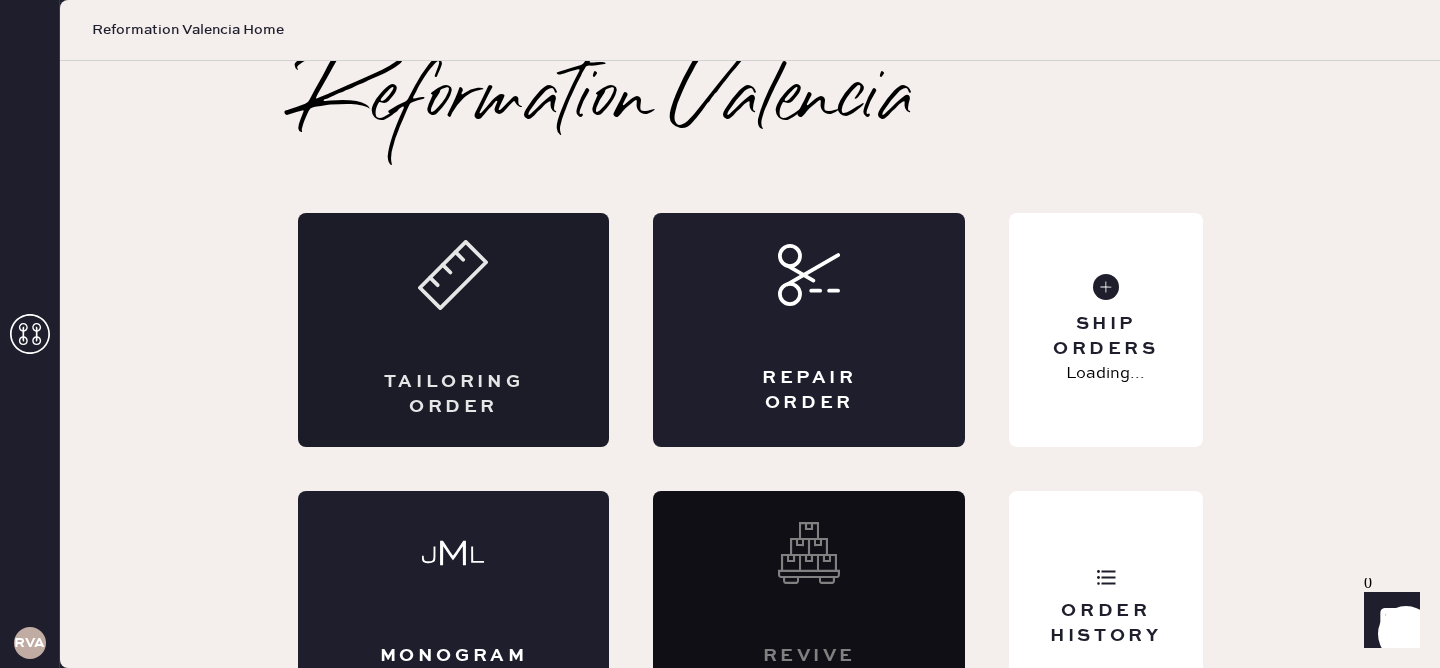 click on "Tailoring Order" at bounding box center [454, 330] 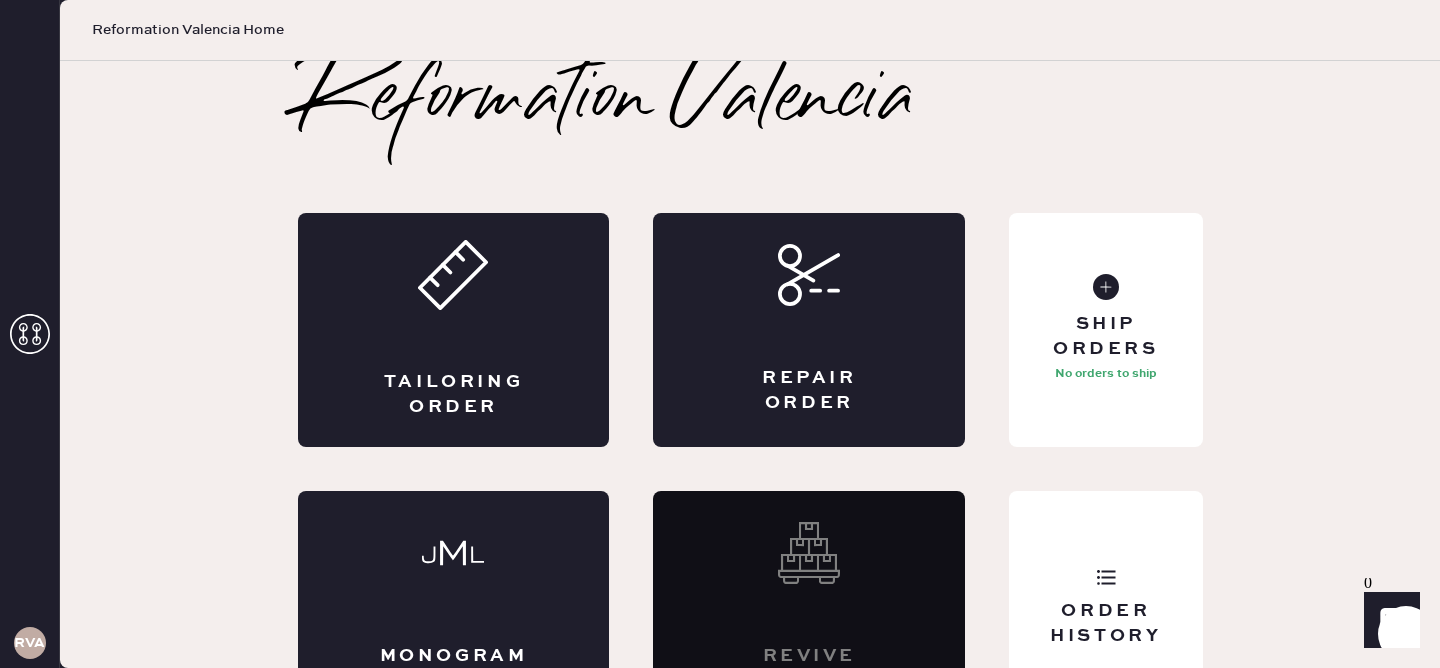 scroll, scrollTop: 57, scrollLeft: 0, axis: vertical 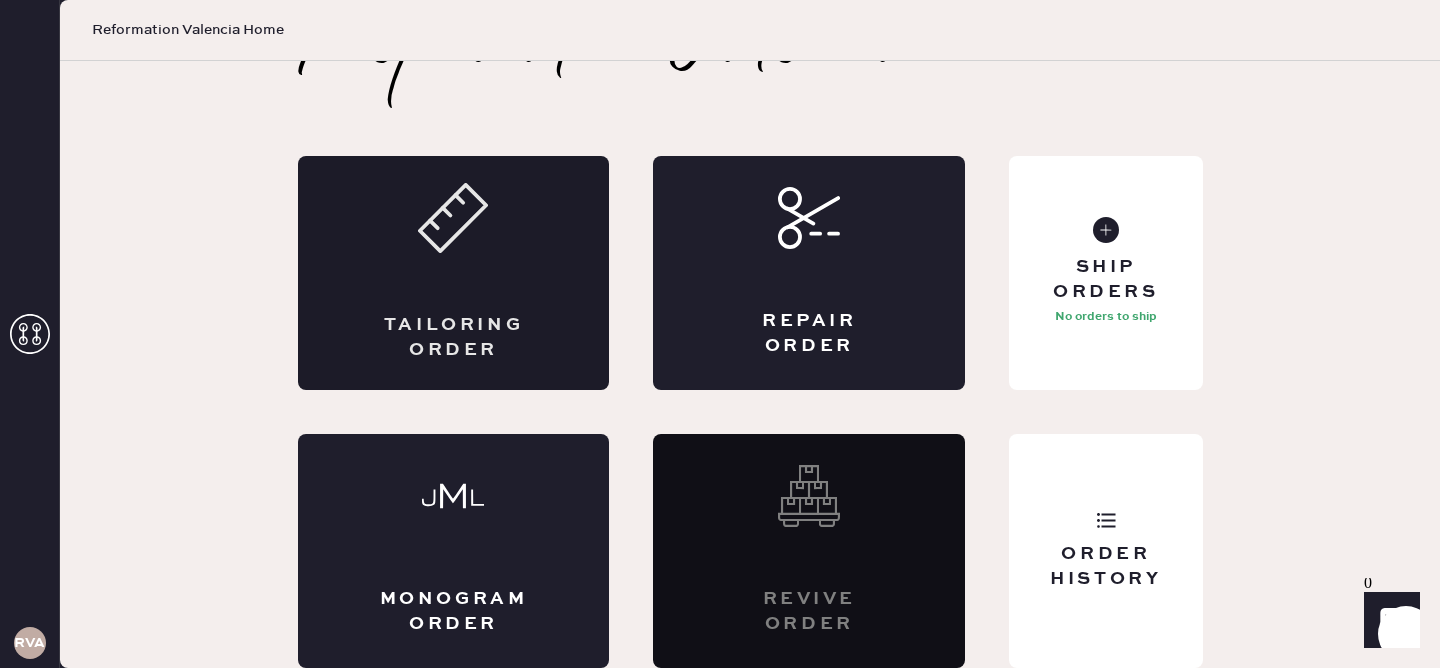 click on "Tailoring Order" at bounding box center (454, 273) 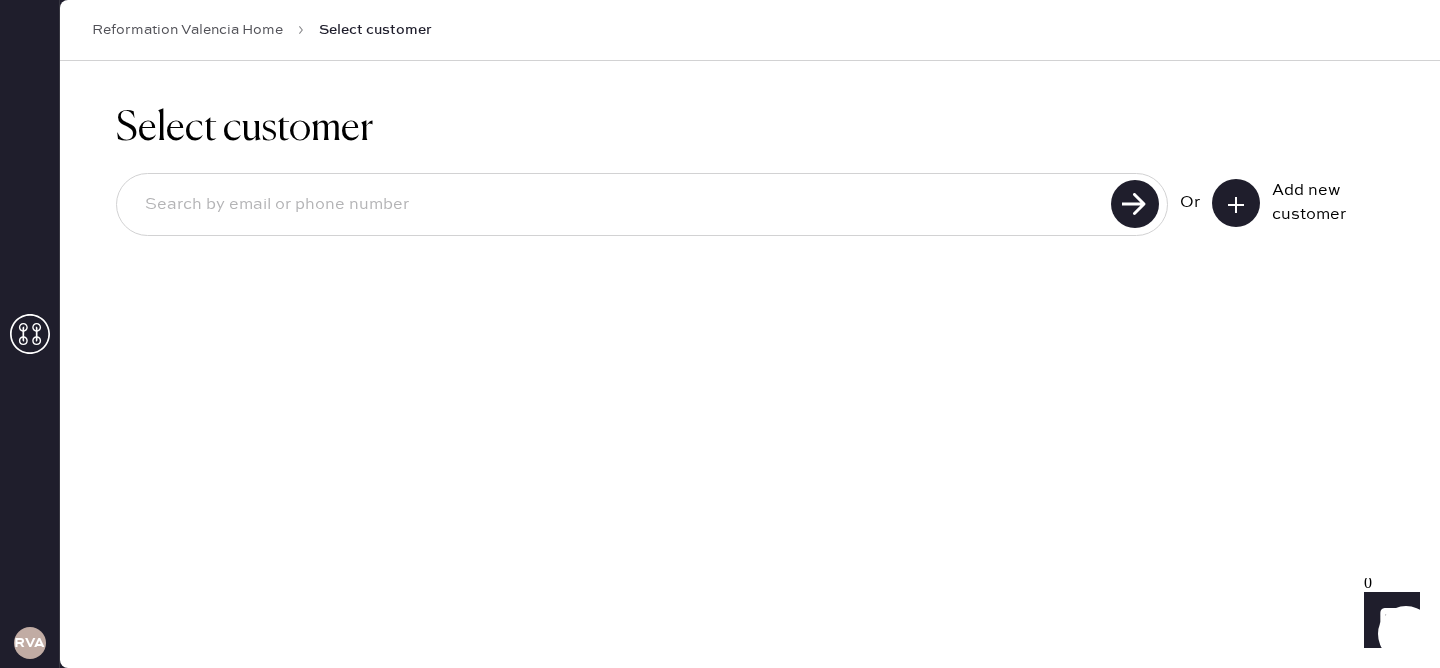 click at bounding box center (617, 205) 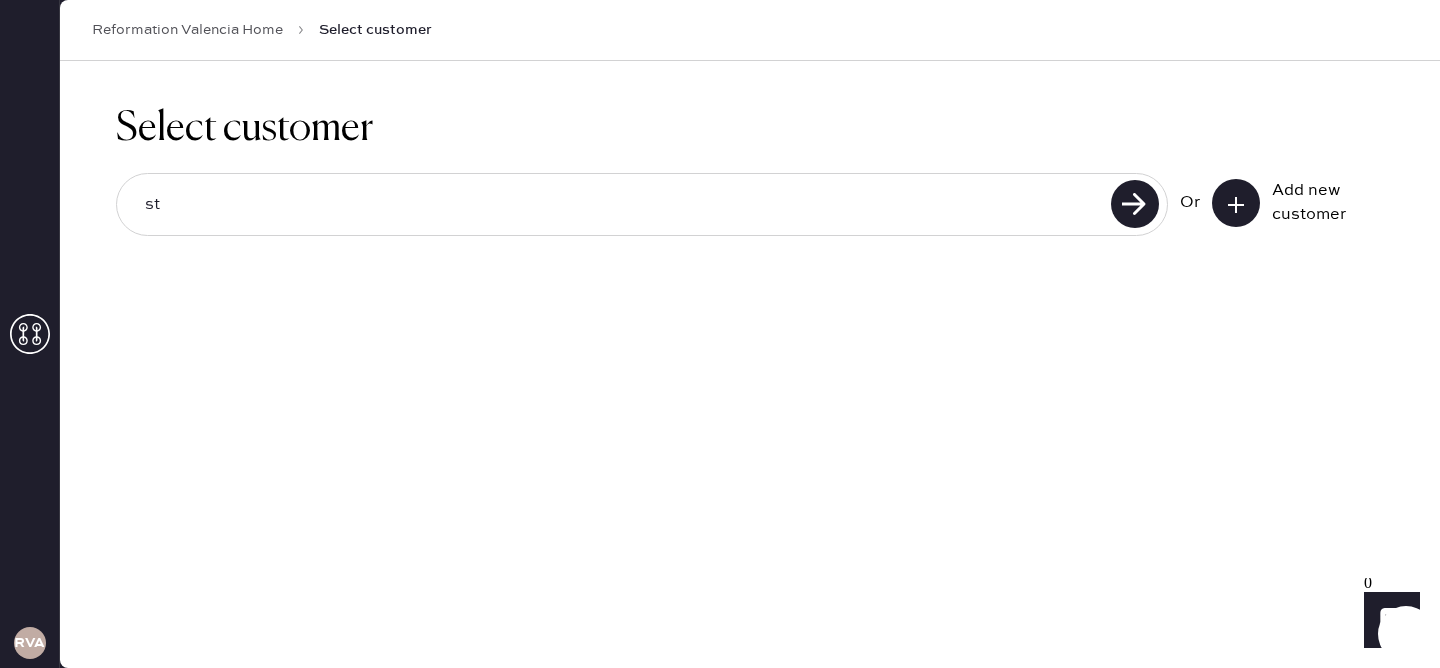 type on "s" 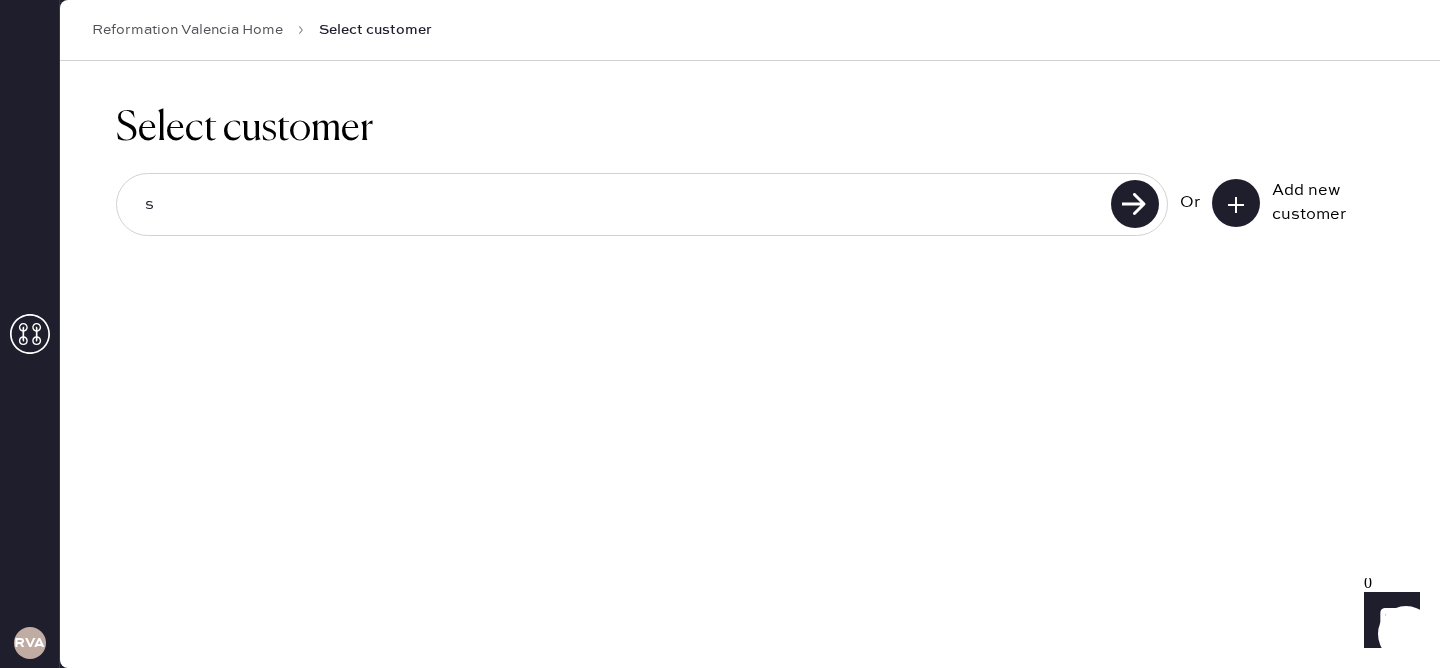 type 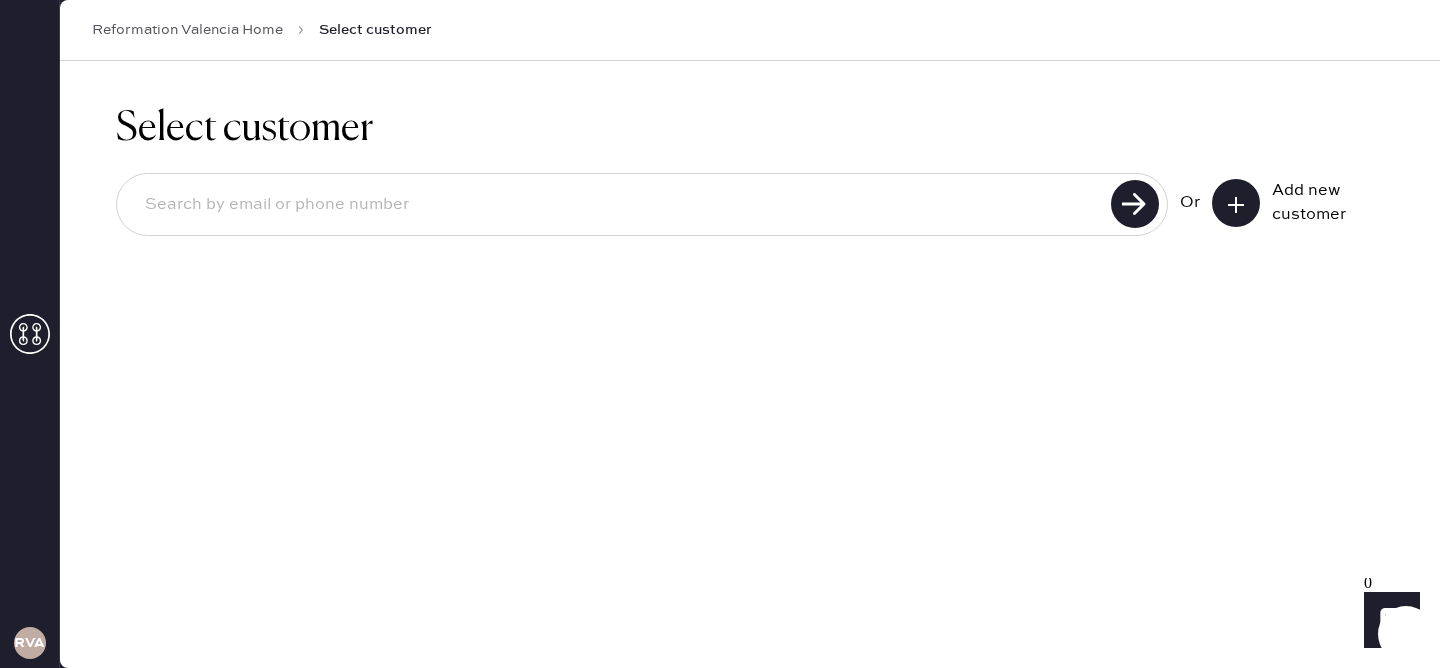 click 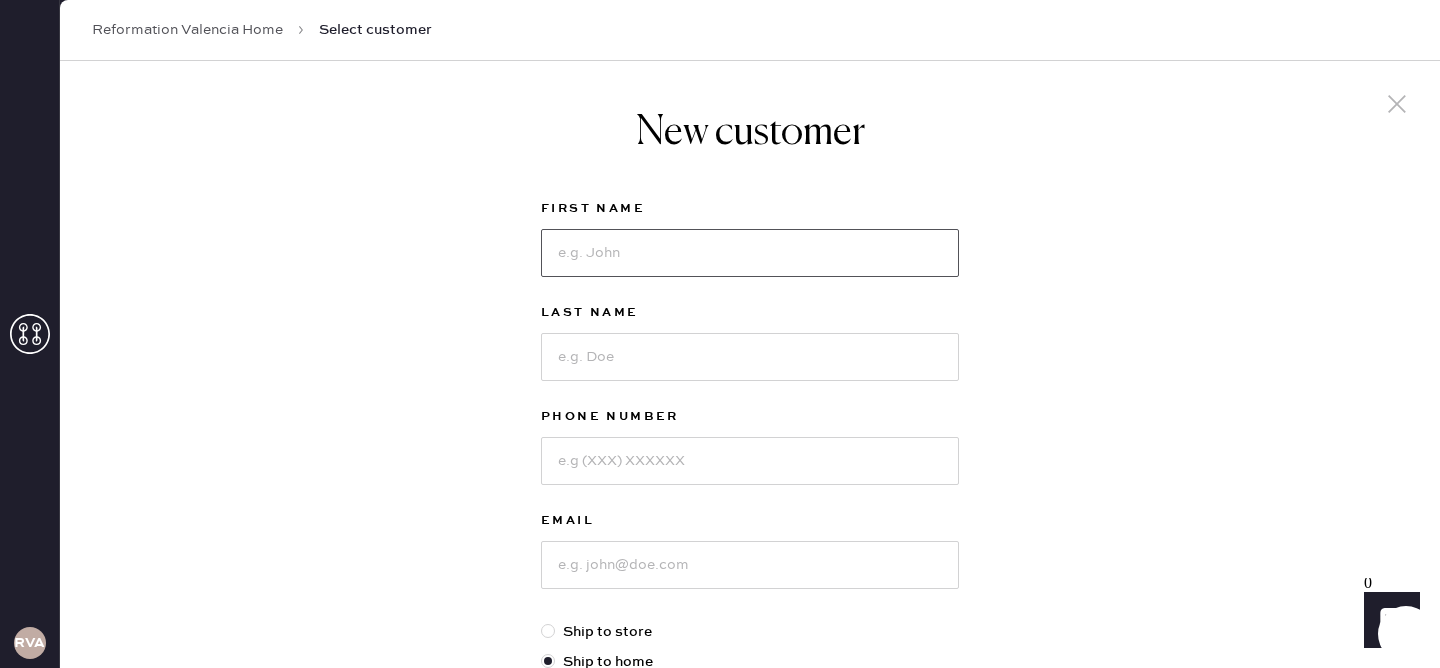 click at bounding box center [750, 253] 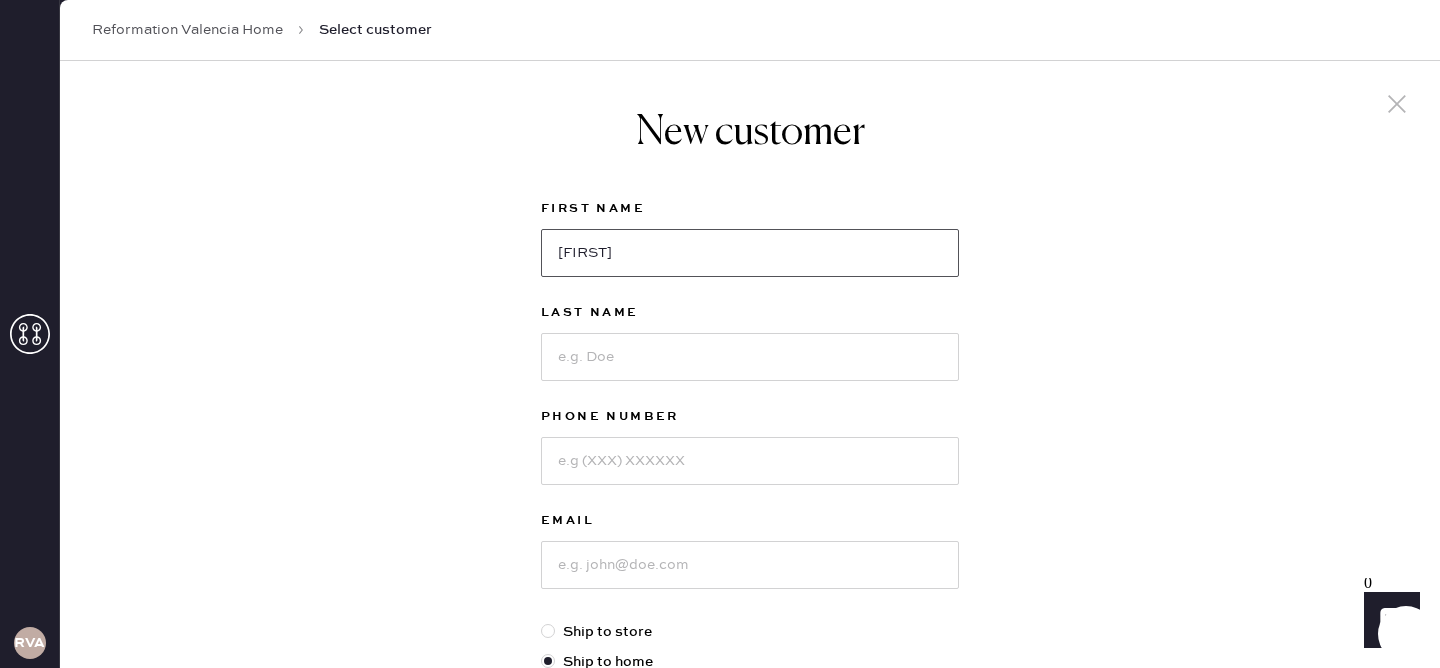 type on "[FIRST]" 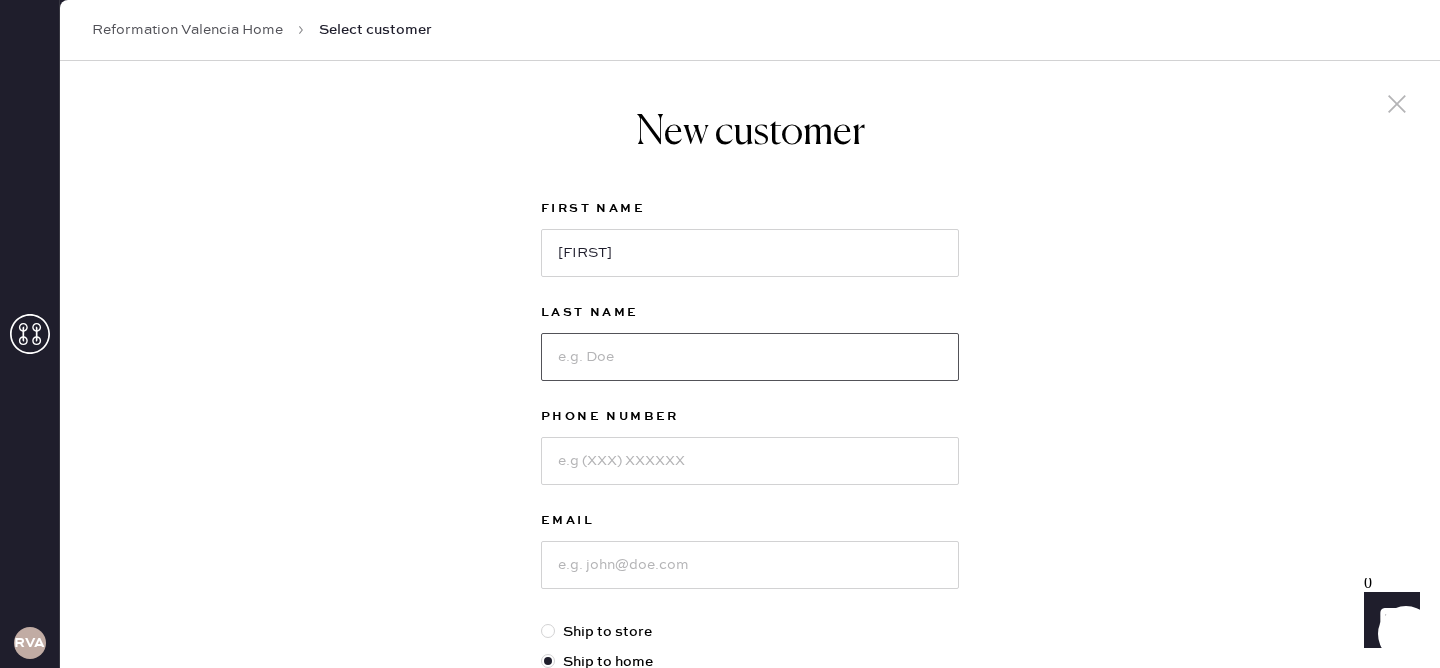 click at bounding box center [750, 357] 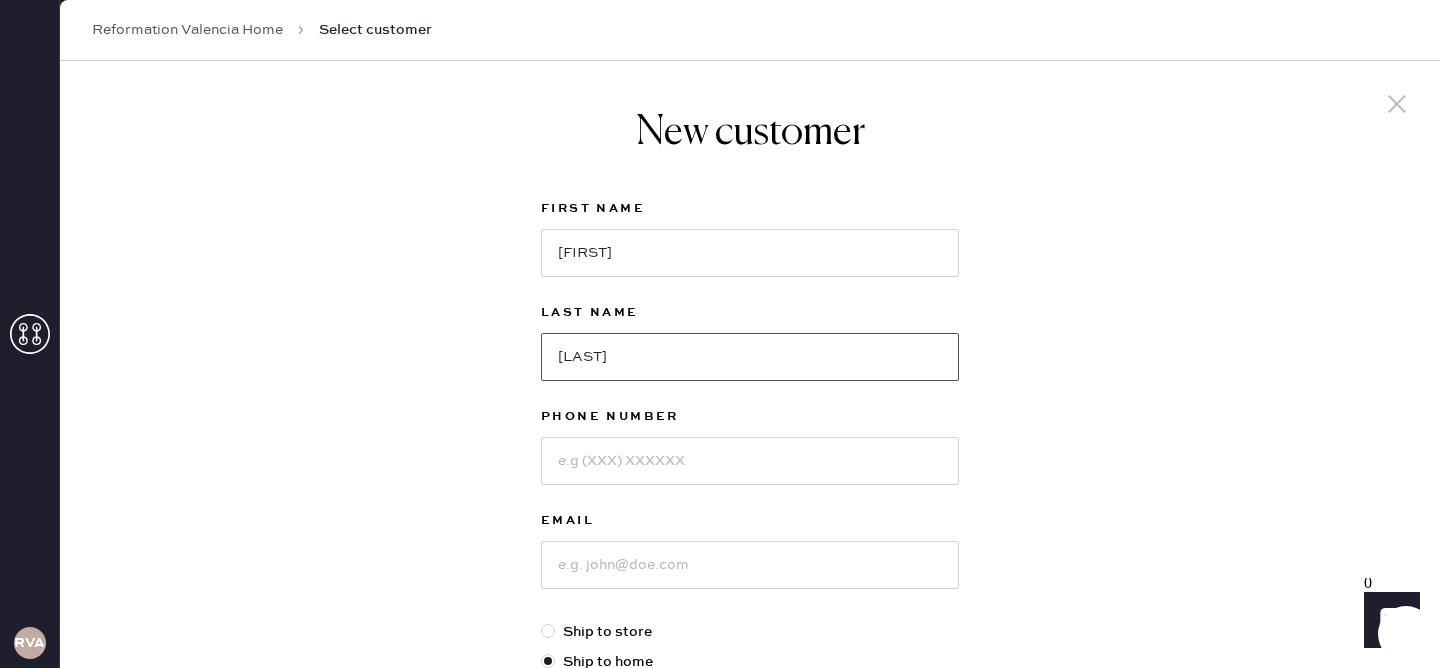 type on "[LAST]" 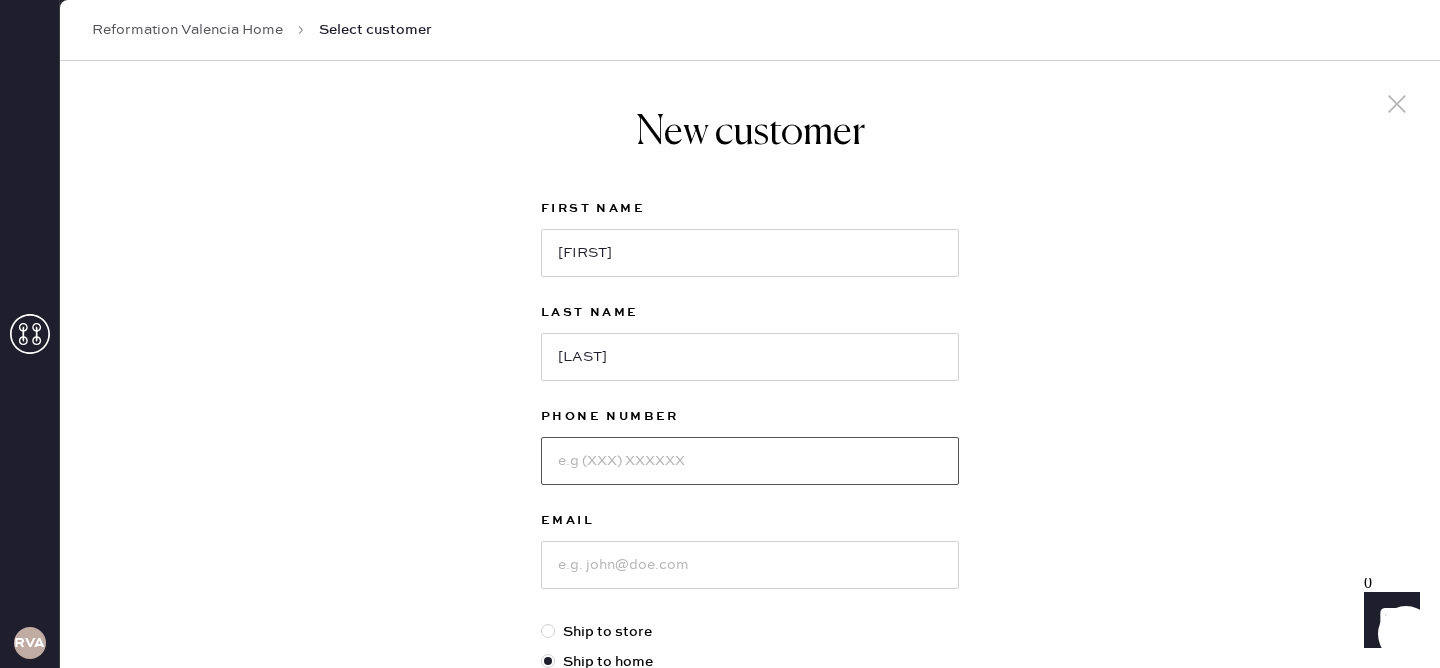click at bounding box center [750, 461] 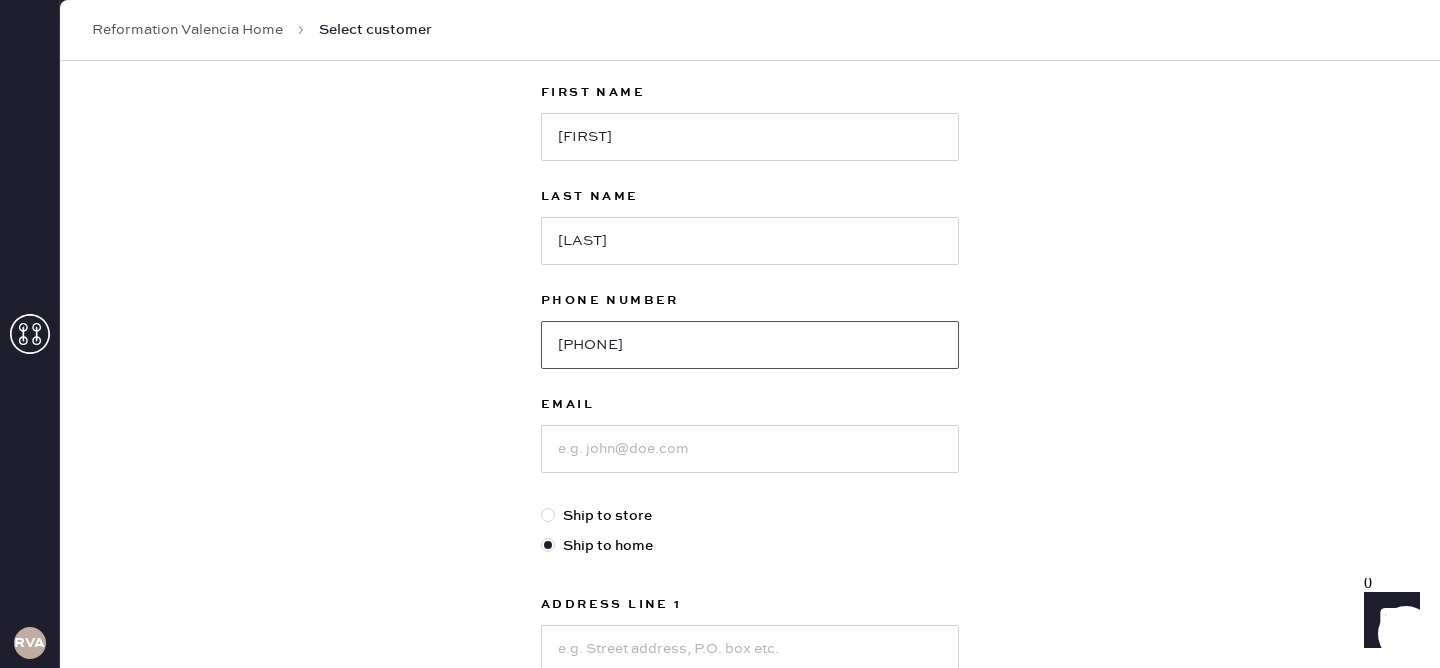 scroll, scrollTop: 141, scrollLeft: 0, axis: vertical 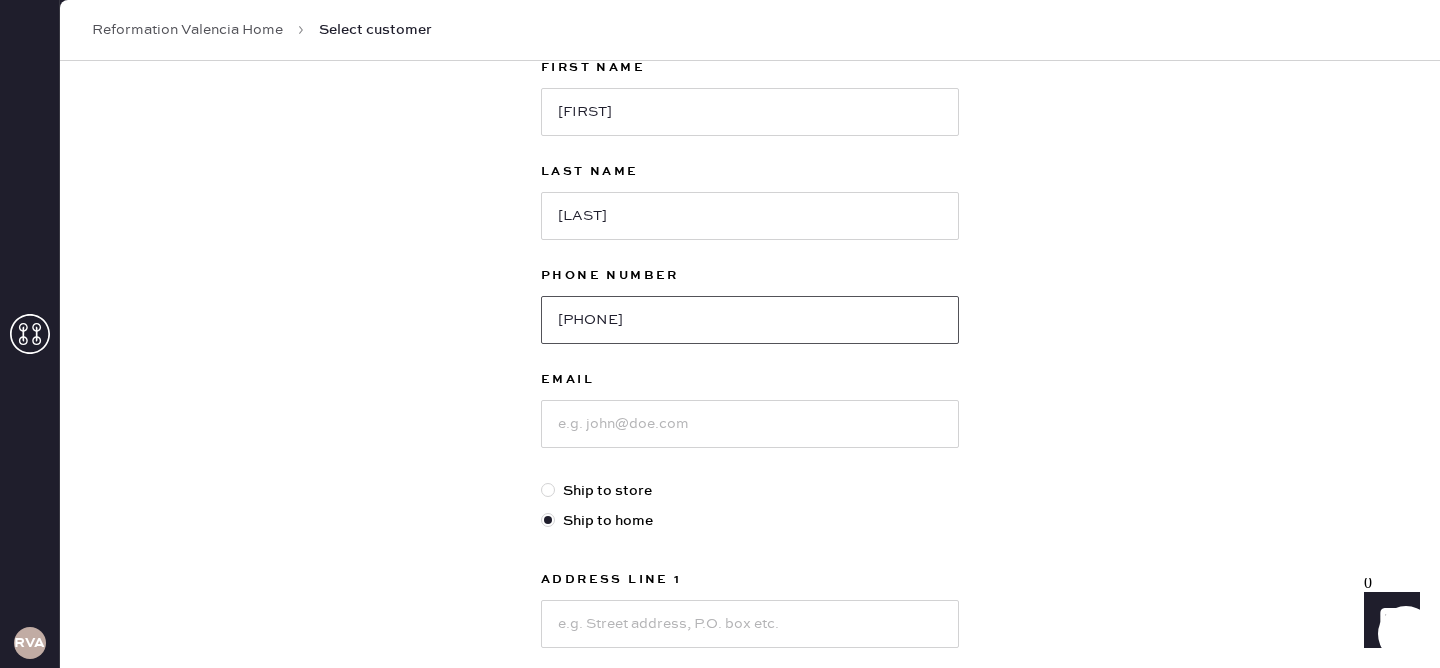 type on "[PHONE]" 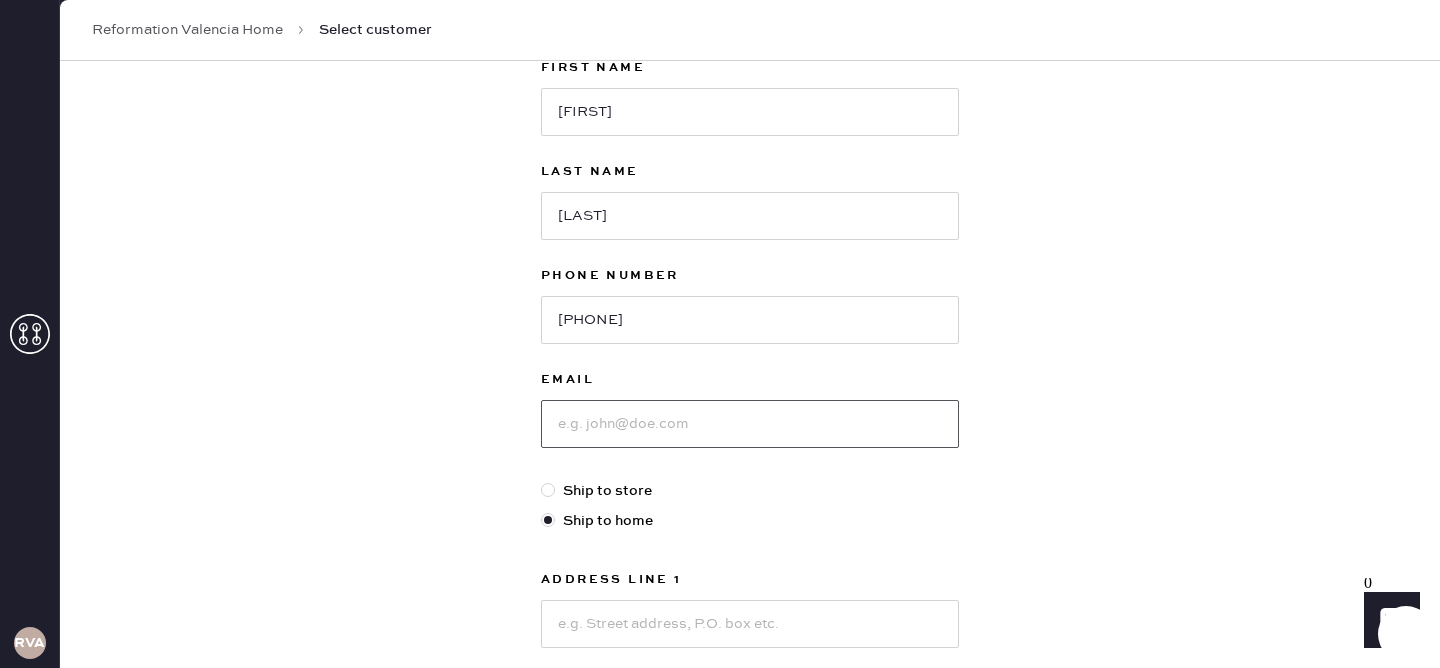 click at bounding box center [750, 424] 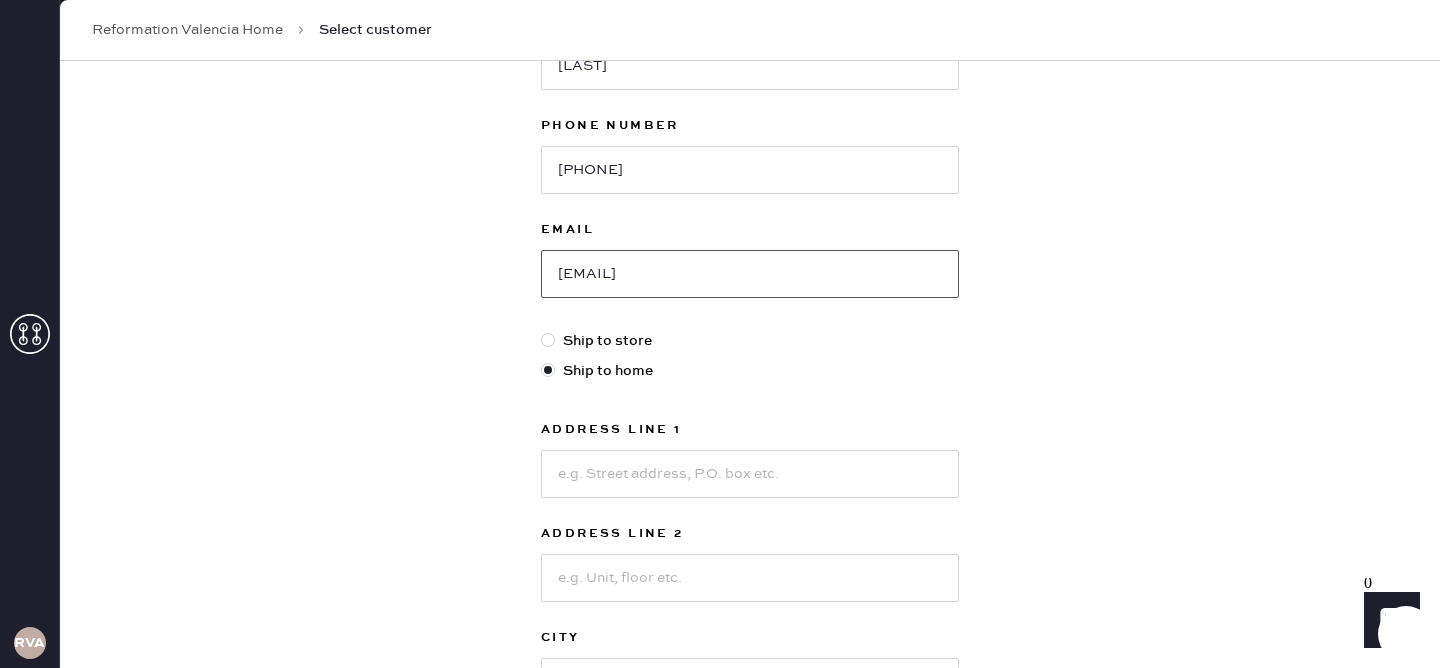 scroll, scrollTop: 383, scrollLeft: 0, axis: vertical 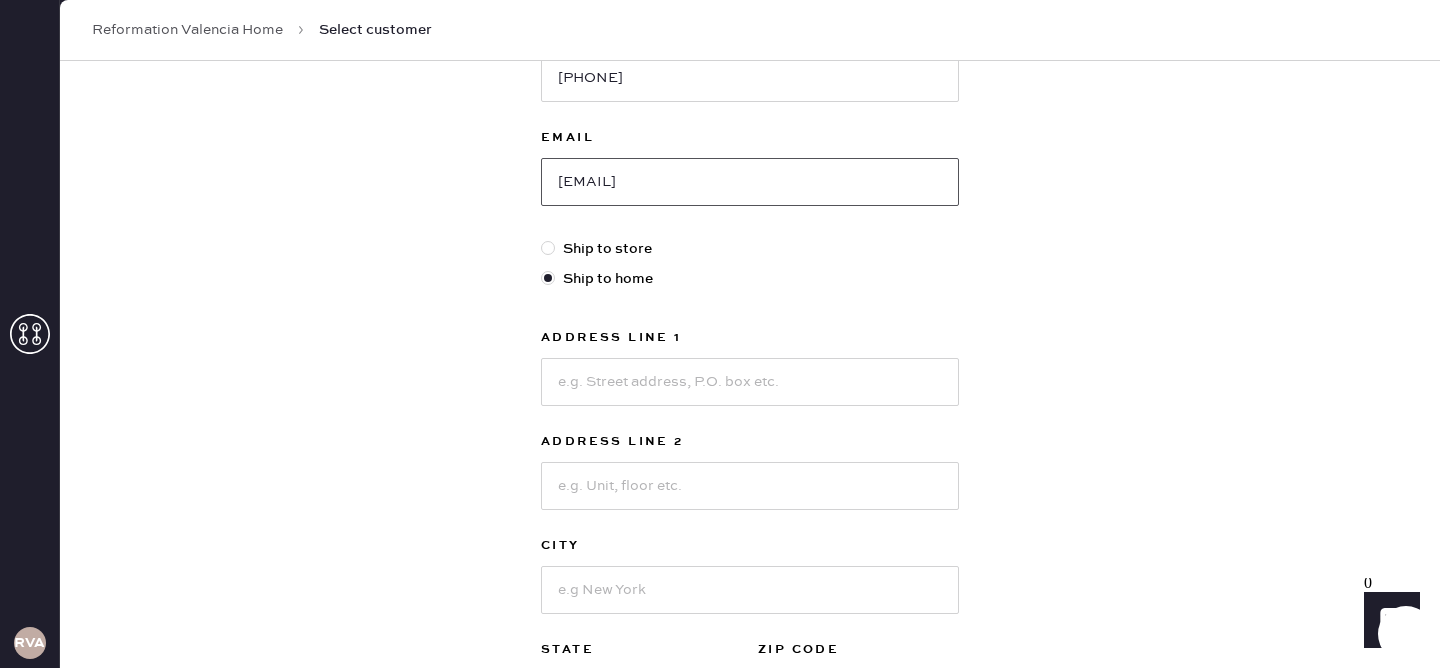 type on "[EMAIL]" 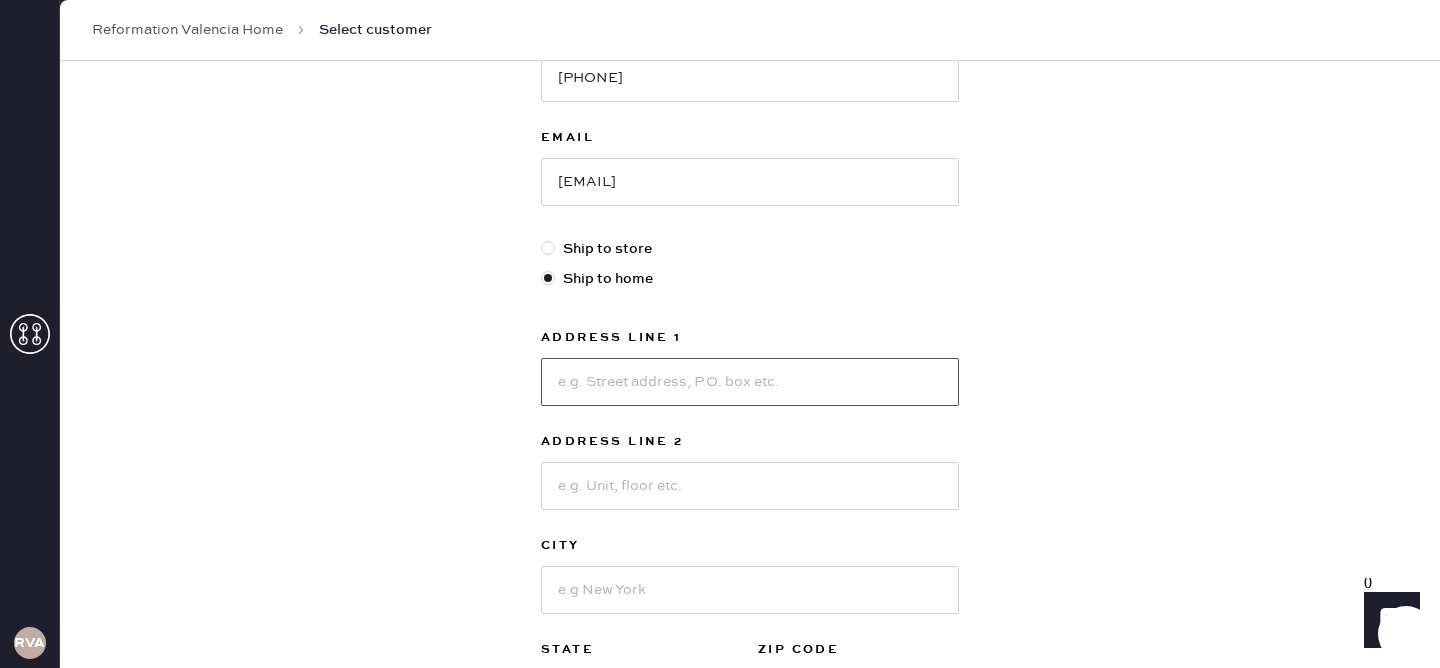 click at bounding box center (750, 382) 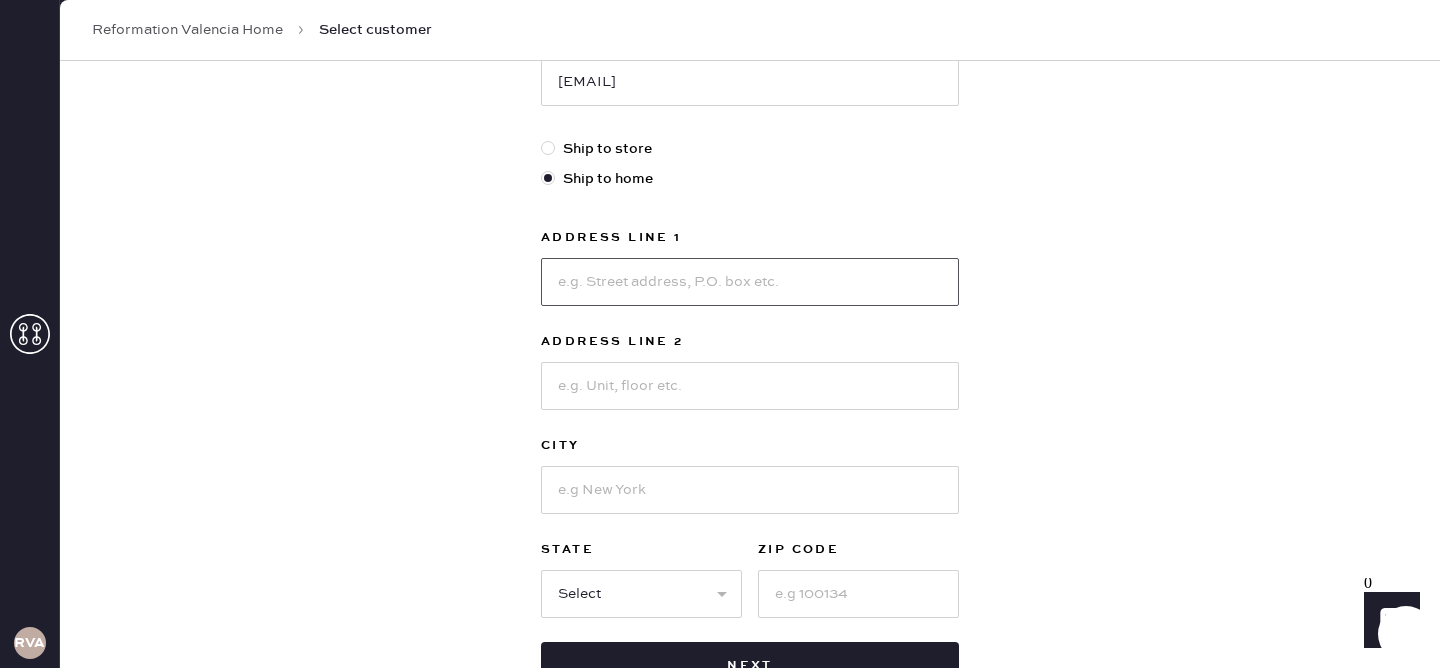 scroll, scrollTop: 487, scrollLeft: 0, axis: vertical 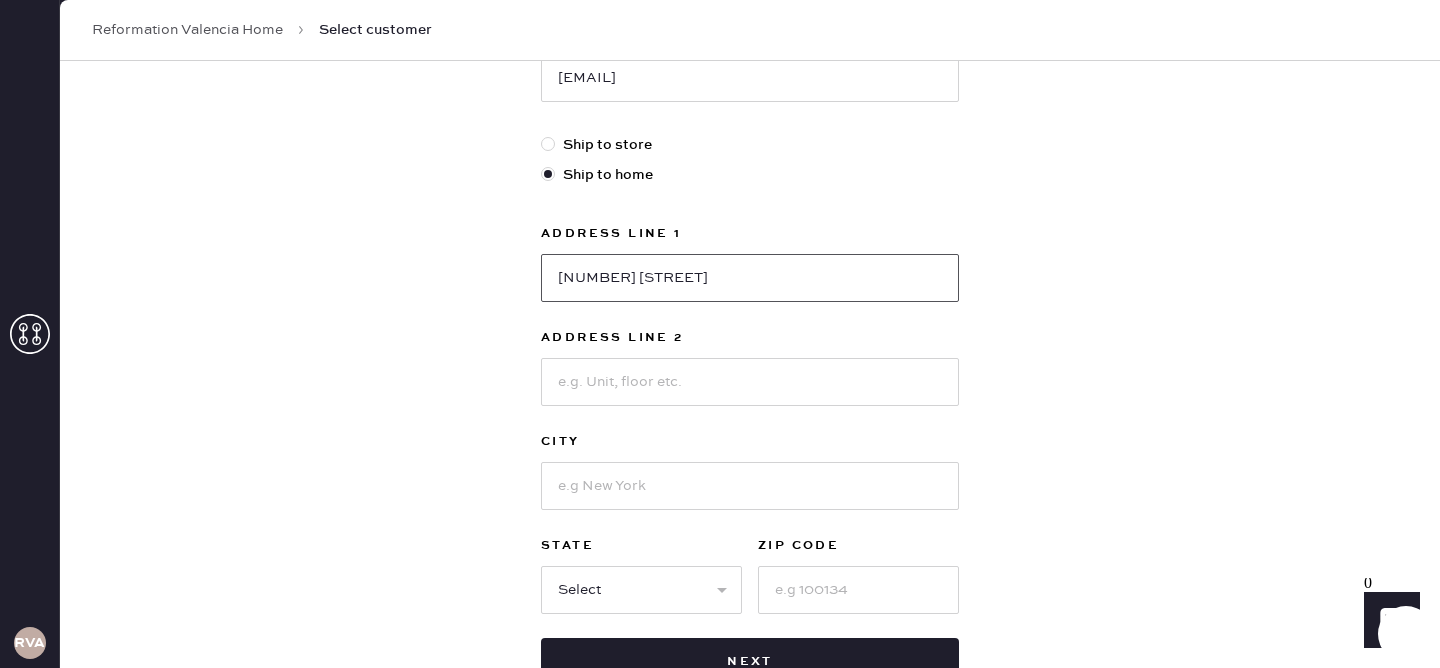 type on "[NUMBER] [STREET]" 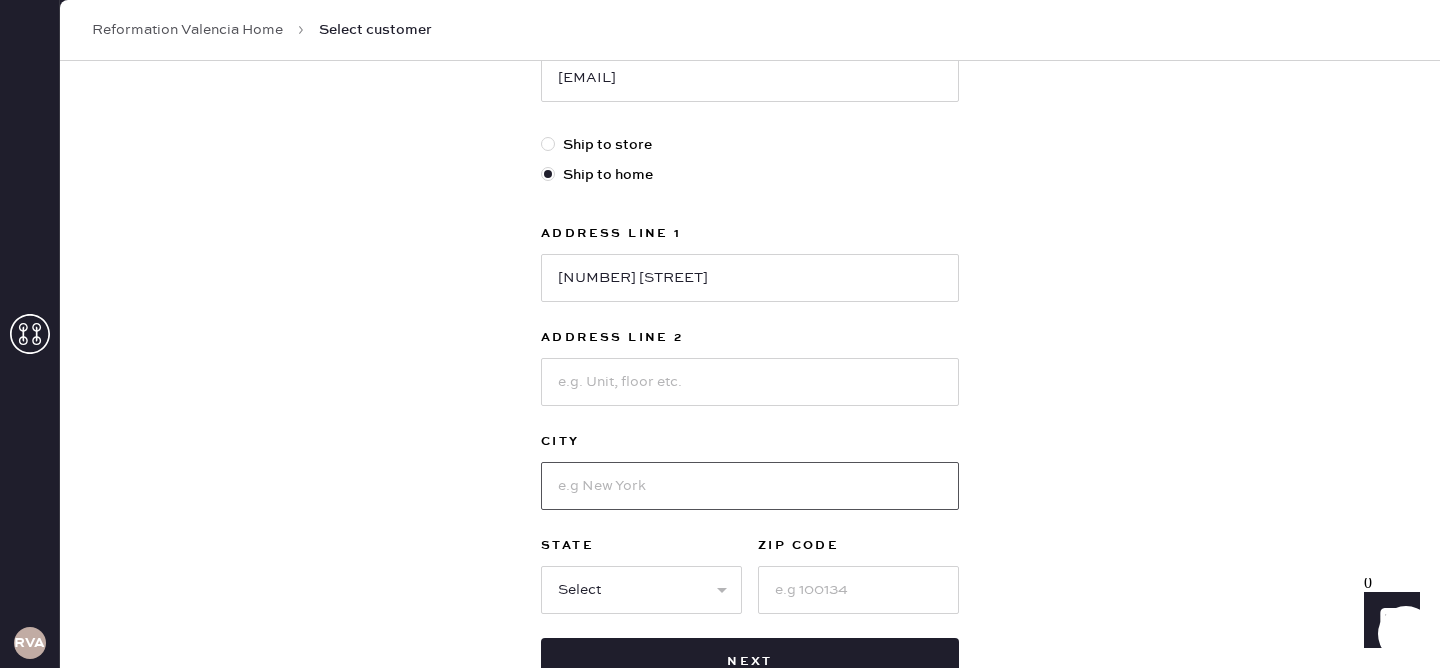 click at bounding box center (750, 486) 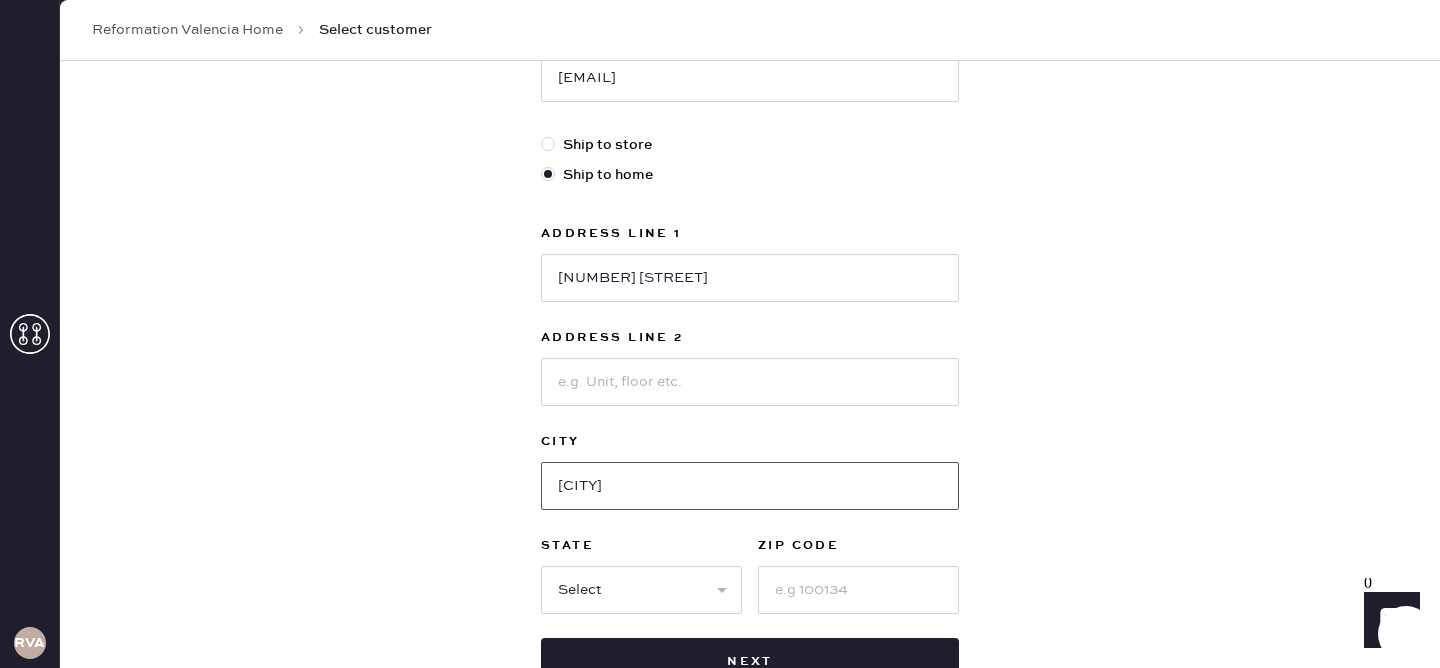 type on "[CITY]" 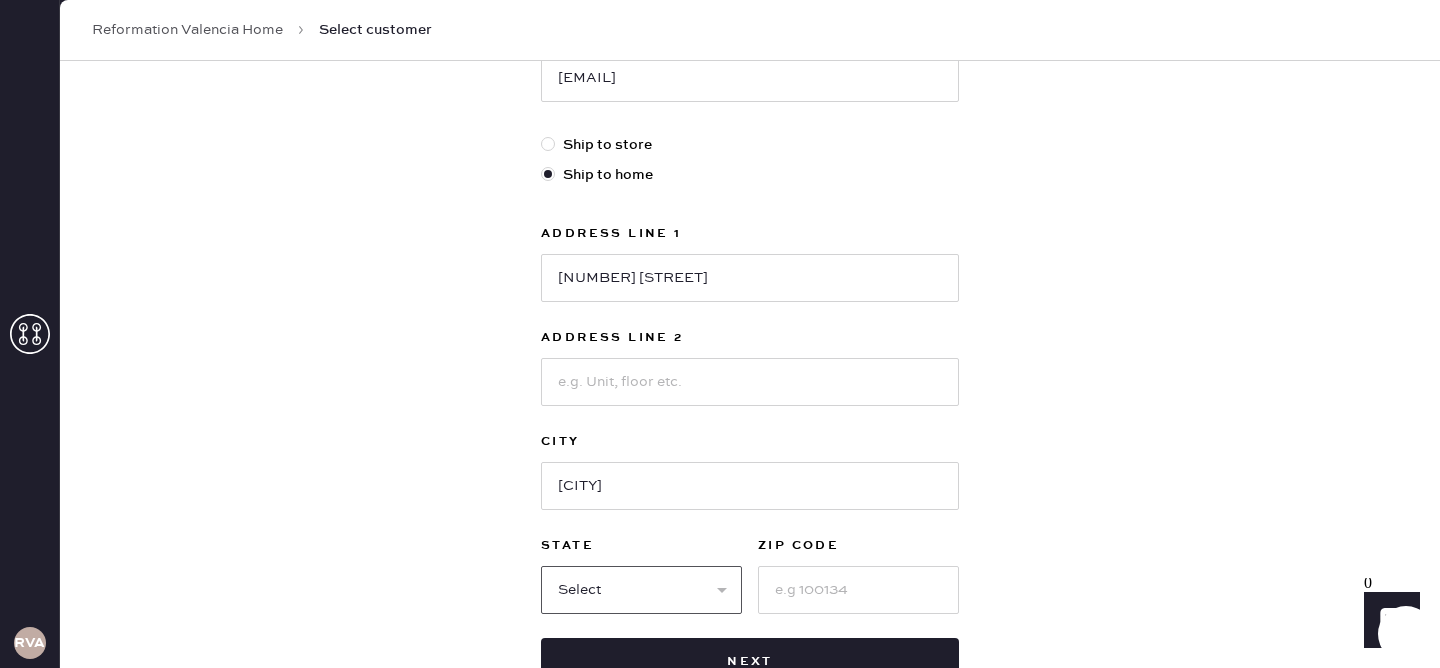 click on "Select AK AL AR AZ CA CO CT DC DE FL GA HI IA ID IL IN KS KY LA MA MD ME MI MN MO MS MT NC ND NE NH NJ NM NV NY OH OK OR PA RI SC SD TN TX UT VA VT WA WI WV WY" at bounding box center (641, 590) 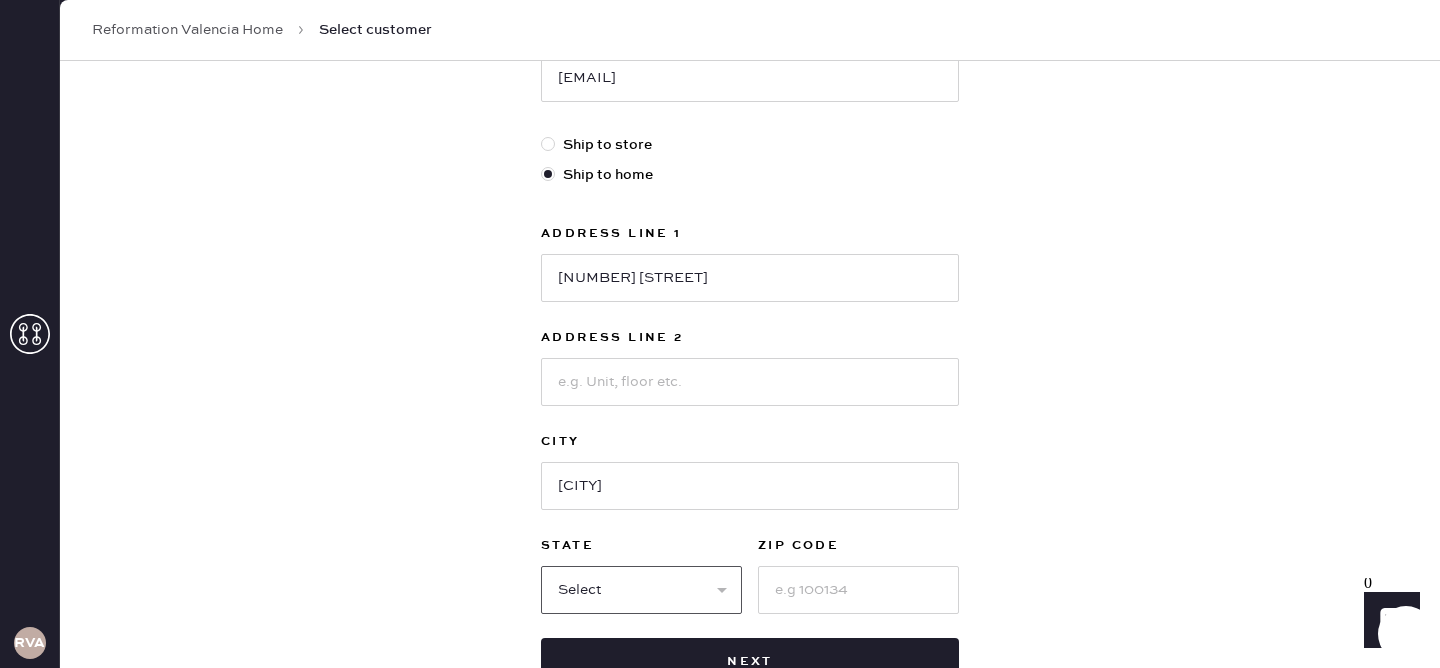 select on "CA" 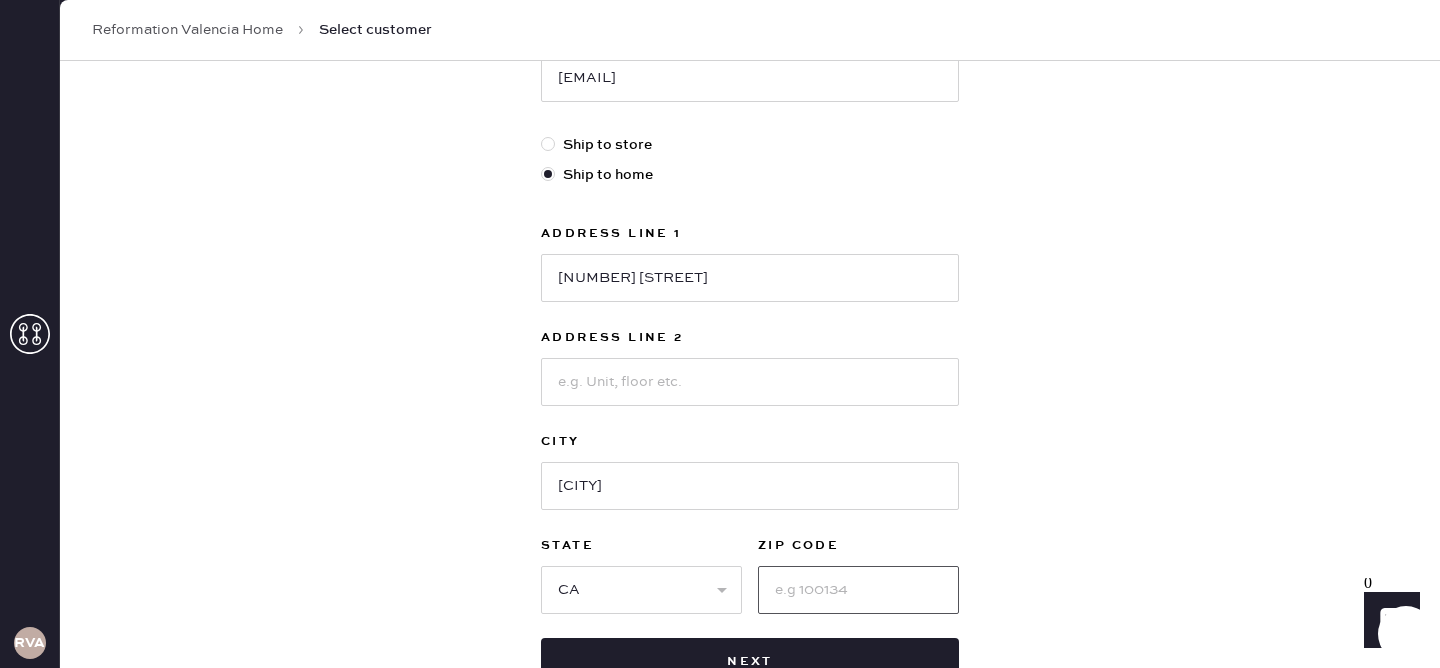click at bounding box center [858, 590] 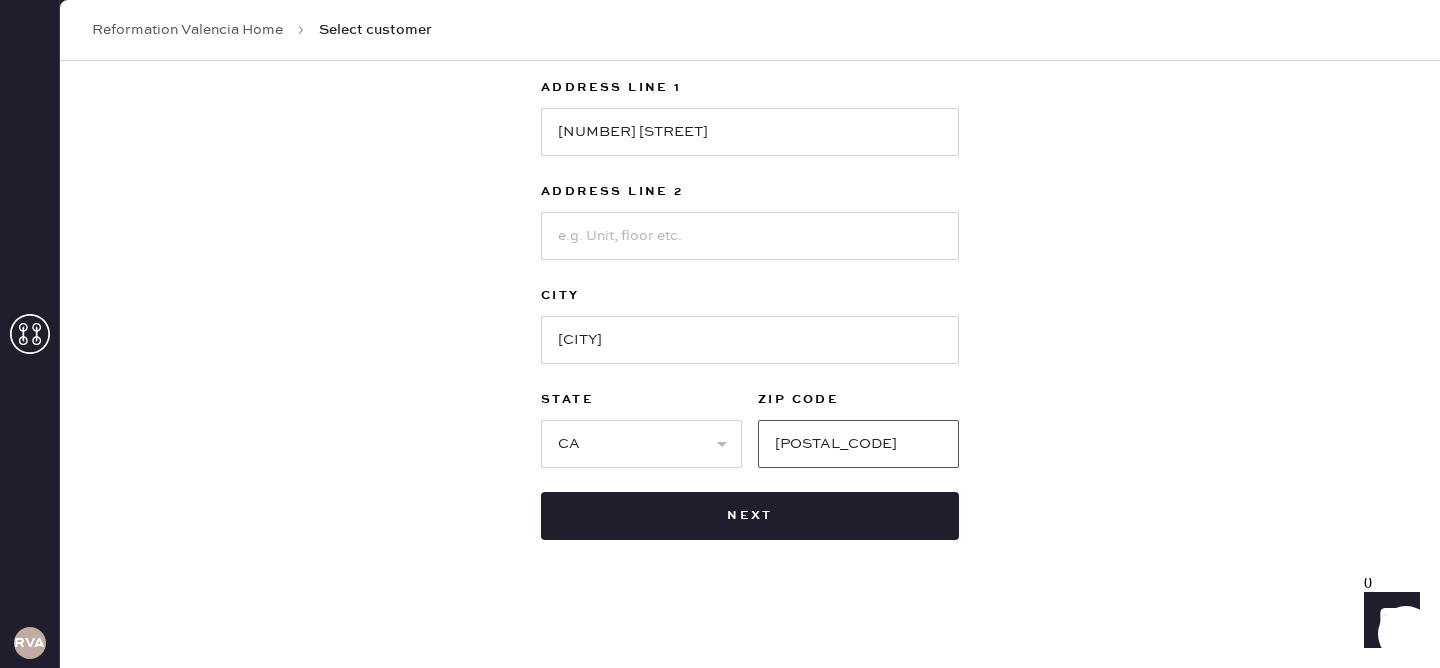 scroll, scrollTop: 631, scrollLeft: 0, axis: vertical 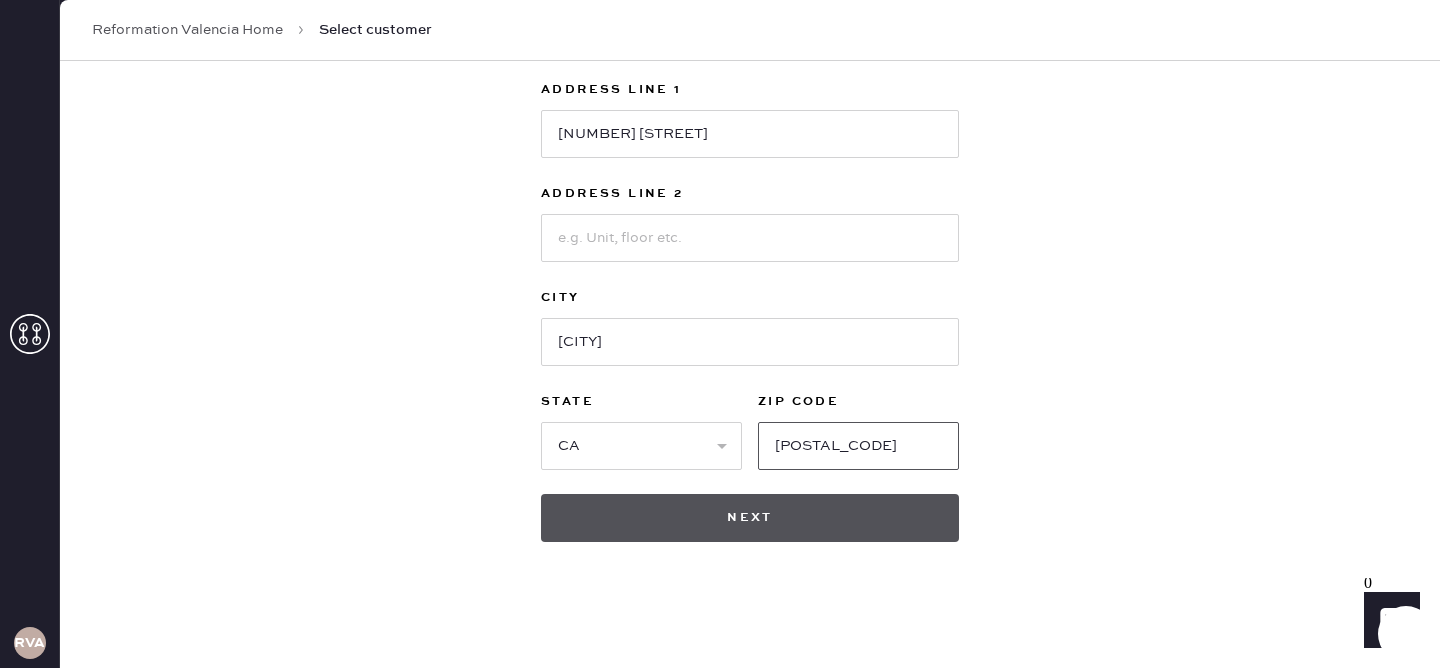 type on "[POSTAL_CODE]" 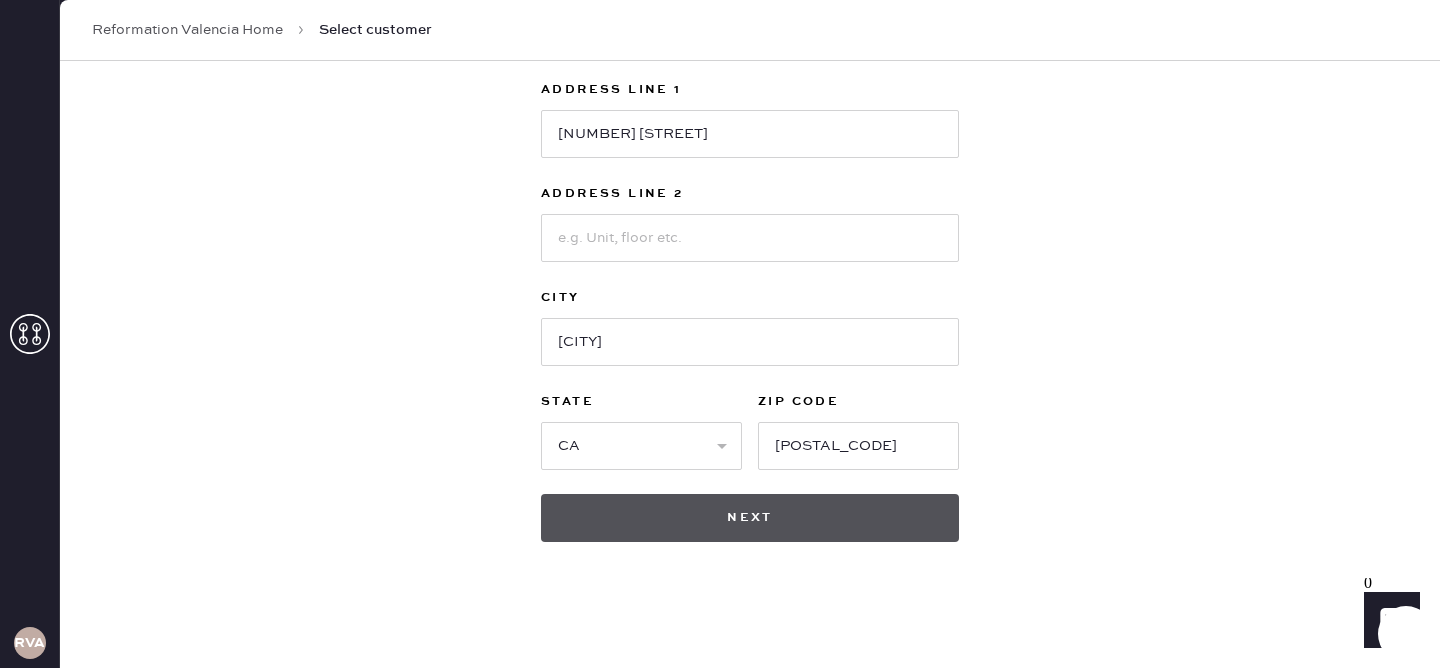 click on "Next" at bounding box center [750, 518] 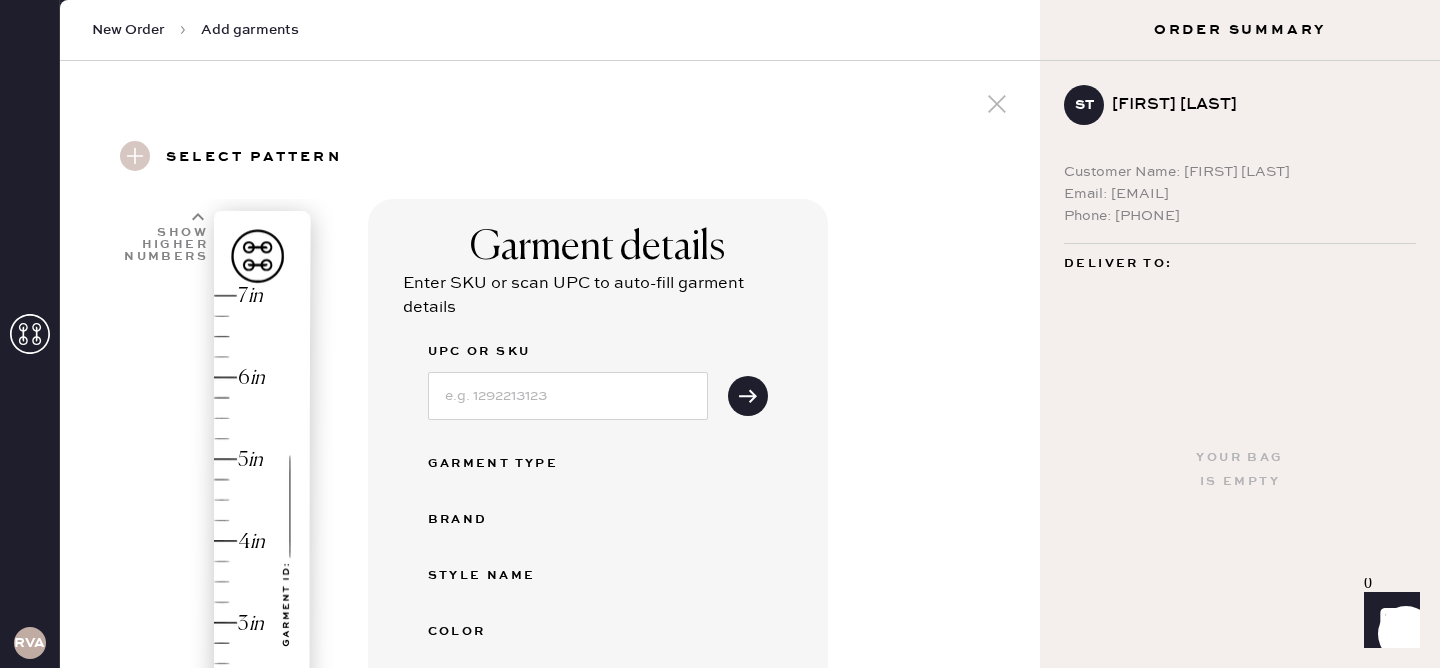 scroll, scrollTop: 20, scrollLeft: 0, axis: vertical 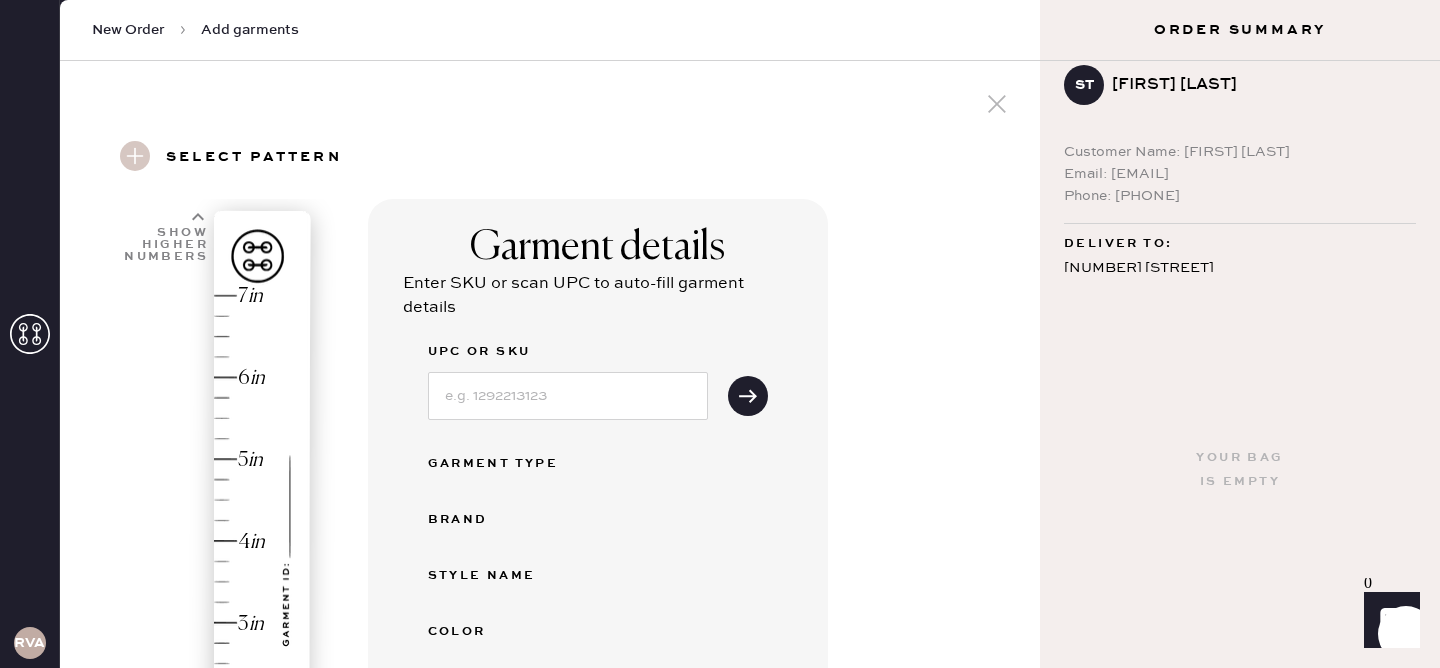 click on "Phone: [PHONE]" at bounding box center [1240, 196] 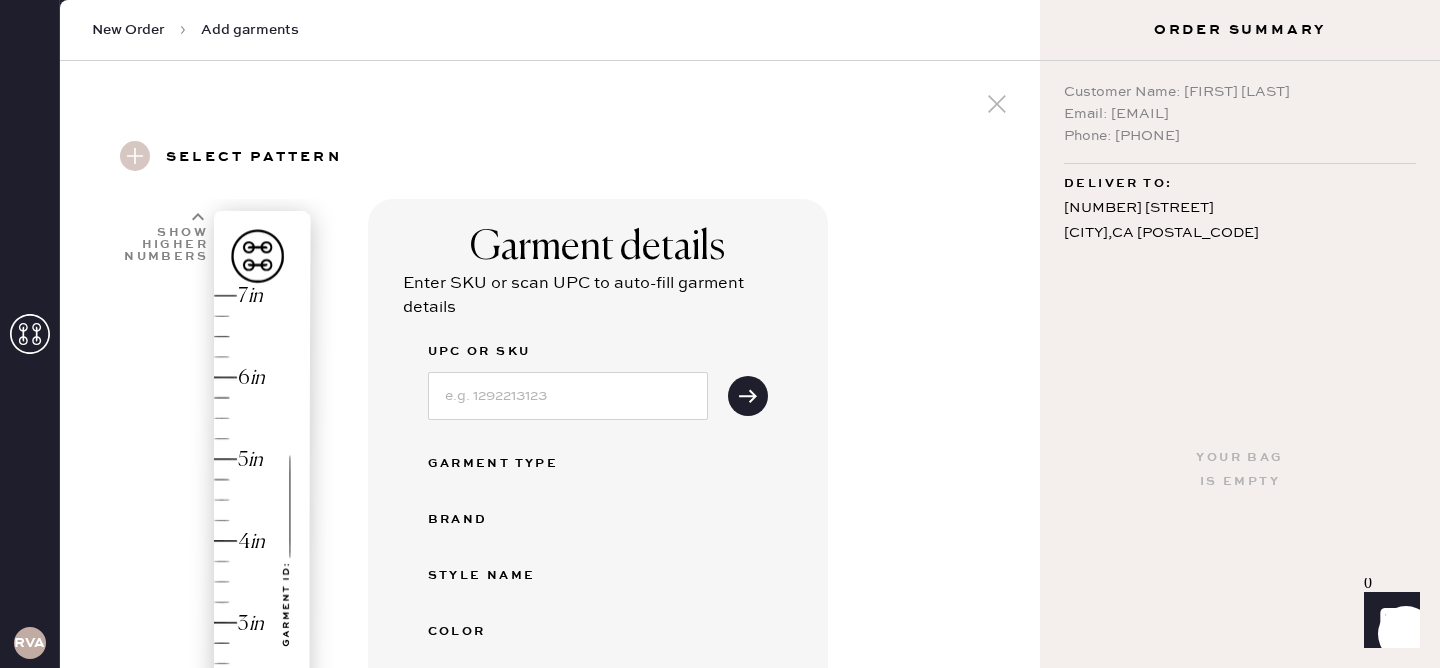 scroll, scrollTop: 79, scrollLeft: 0, axis: vertical 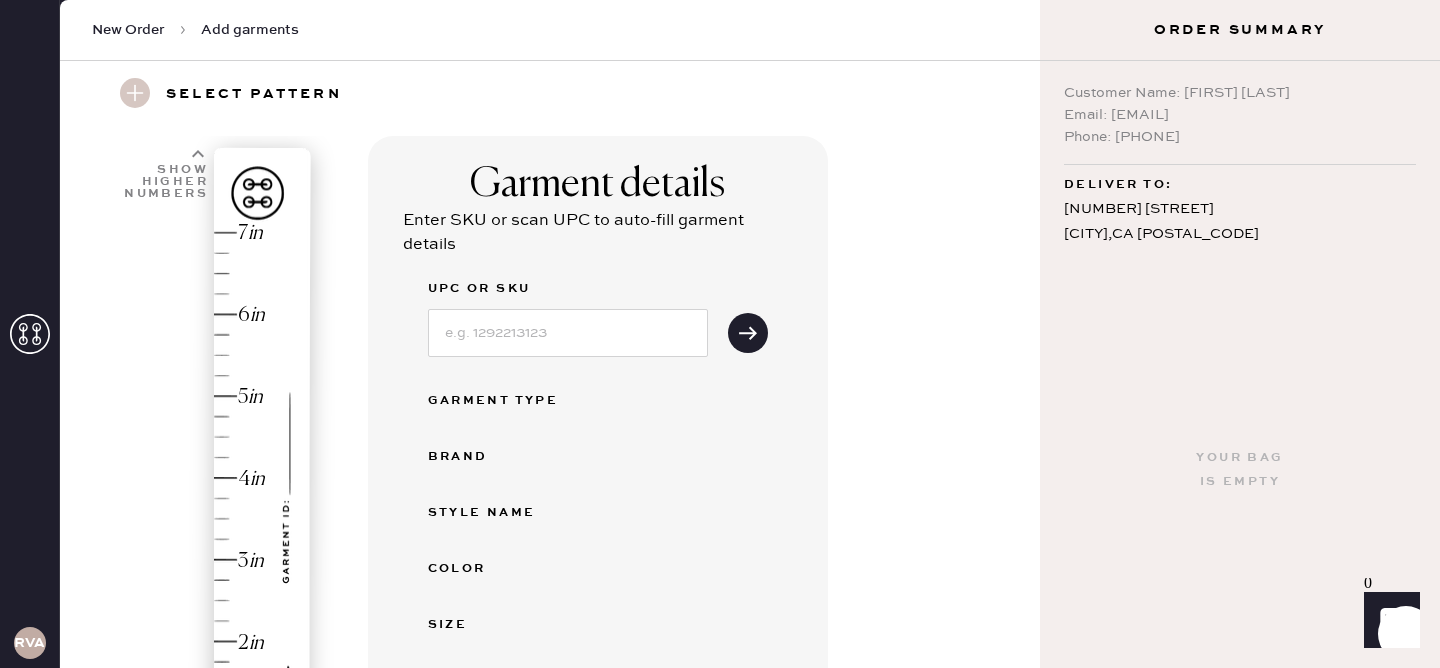 click at bounding box center [568, 331] 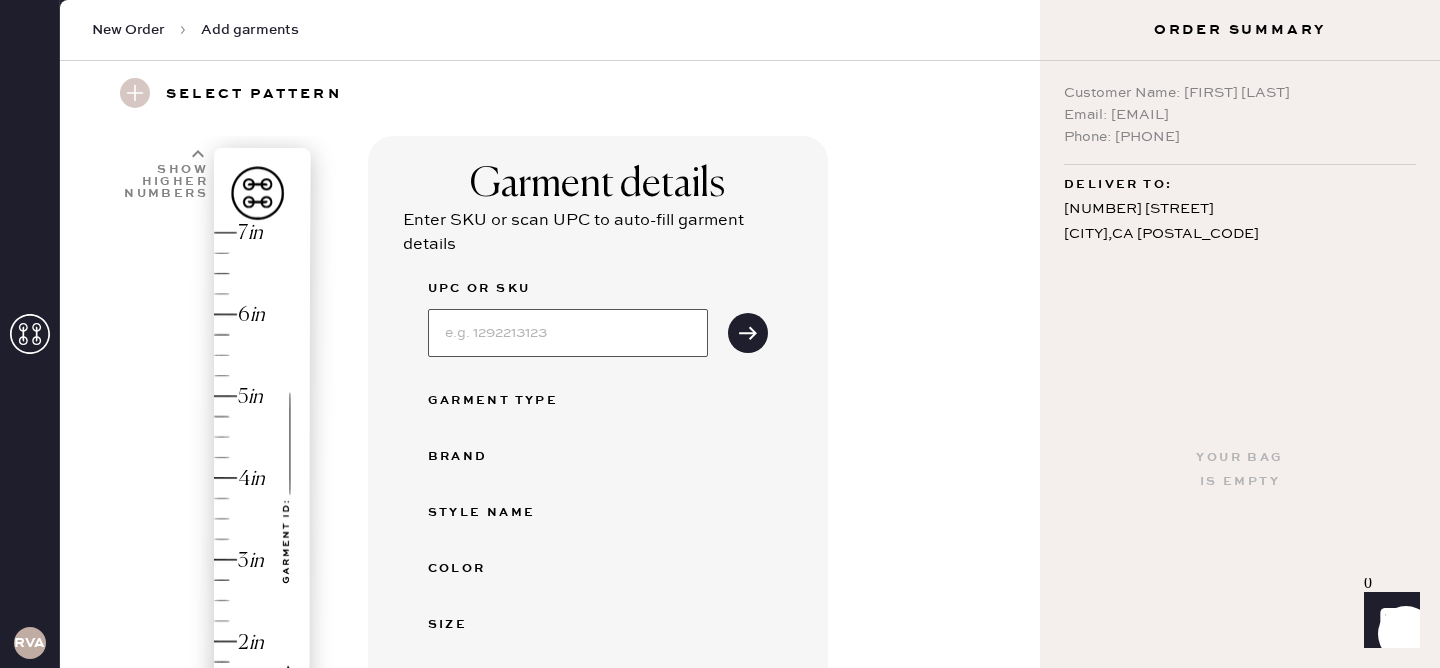 click at bounding box center [568, 333] 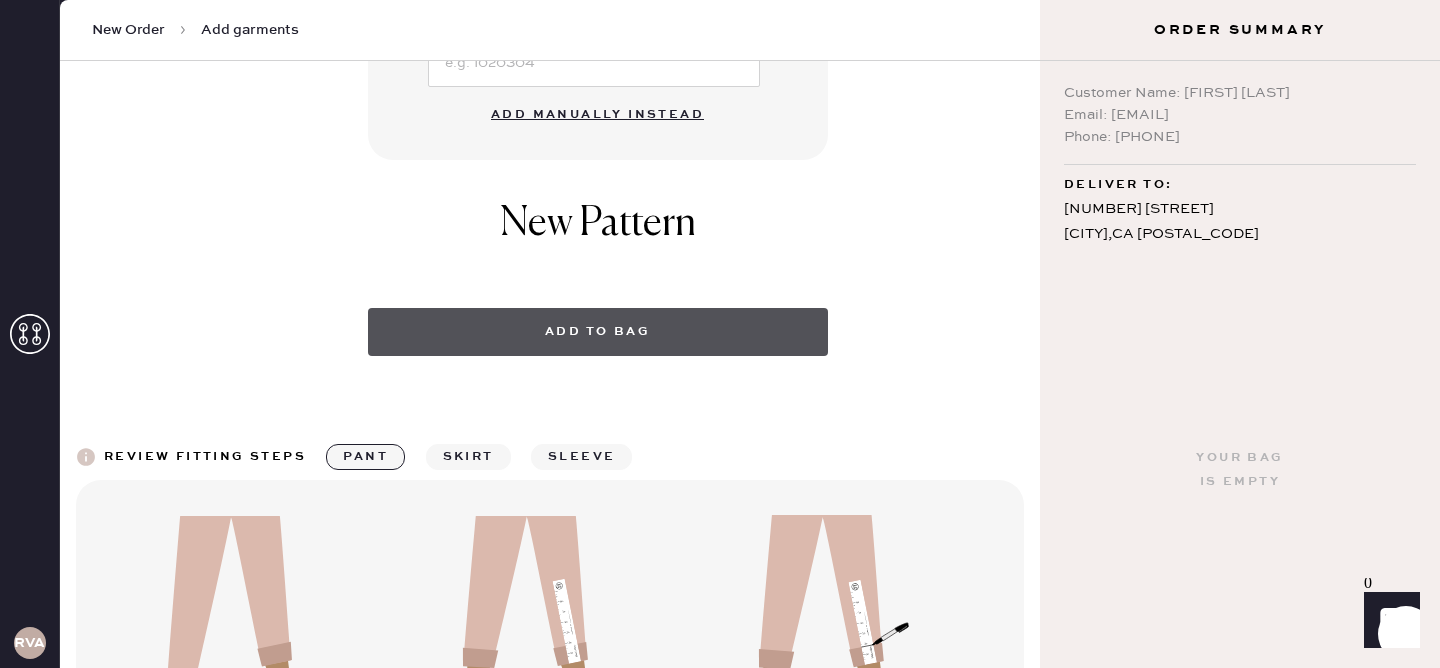 scroll, scrollTop: 806, scrollLeft: 0, axis: vertical 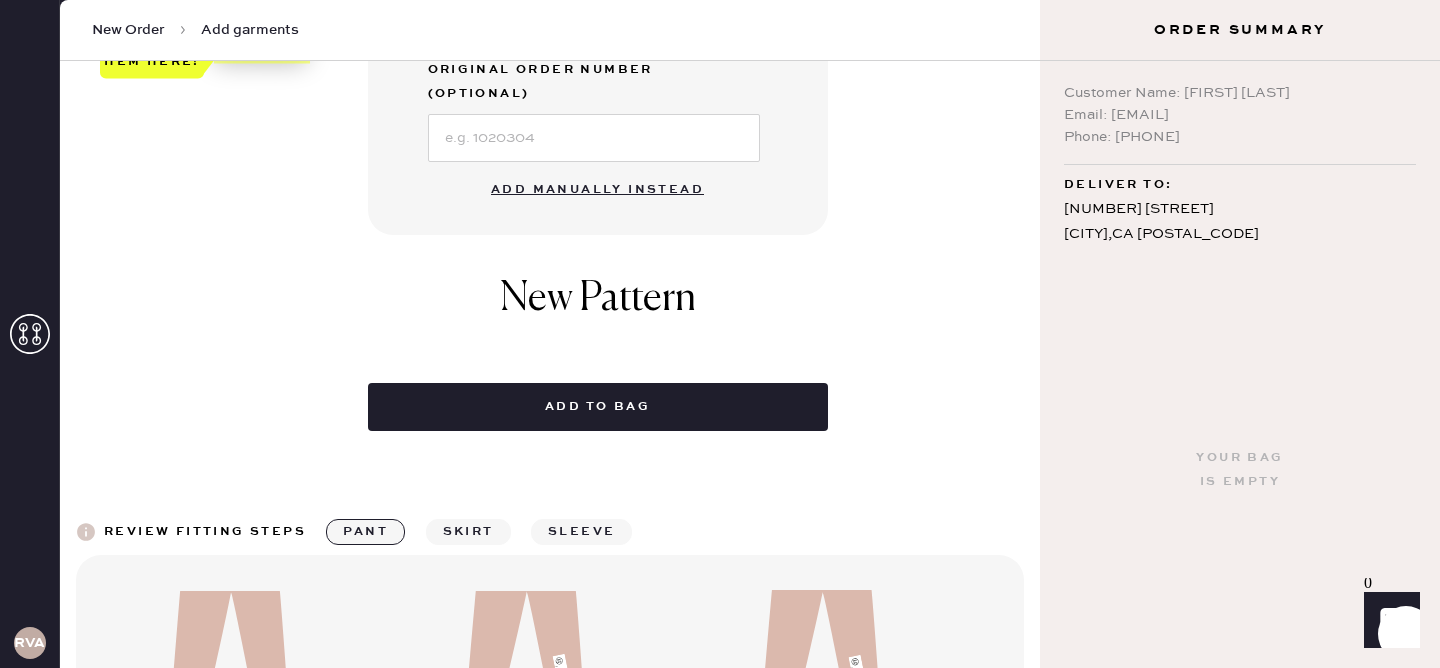 click on "Add manually instead" at bounding box center [597, 190] 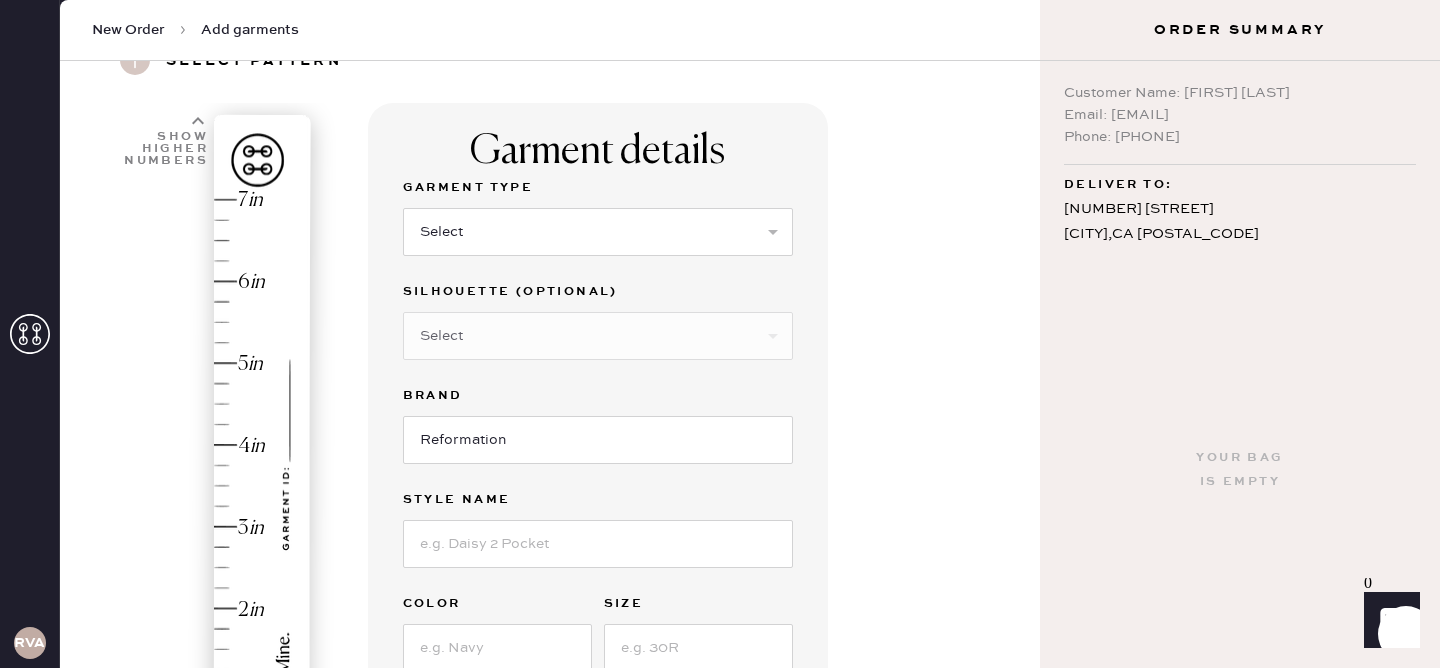 scroll, scrollTop: 72, scrollLeft: 0, axis: vertical 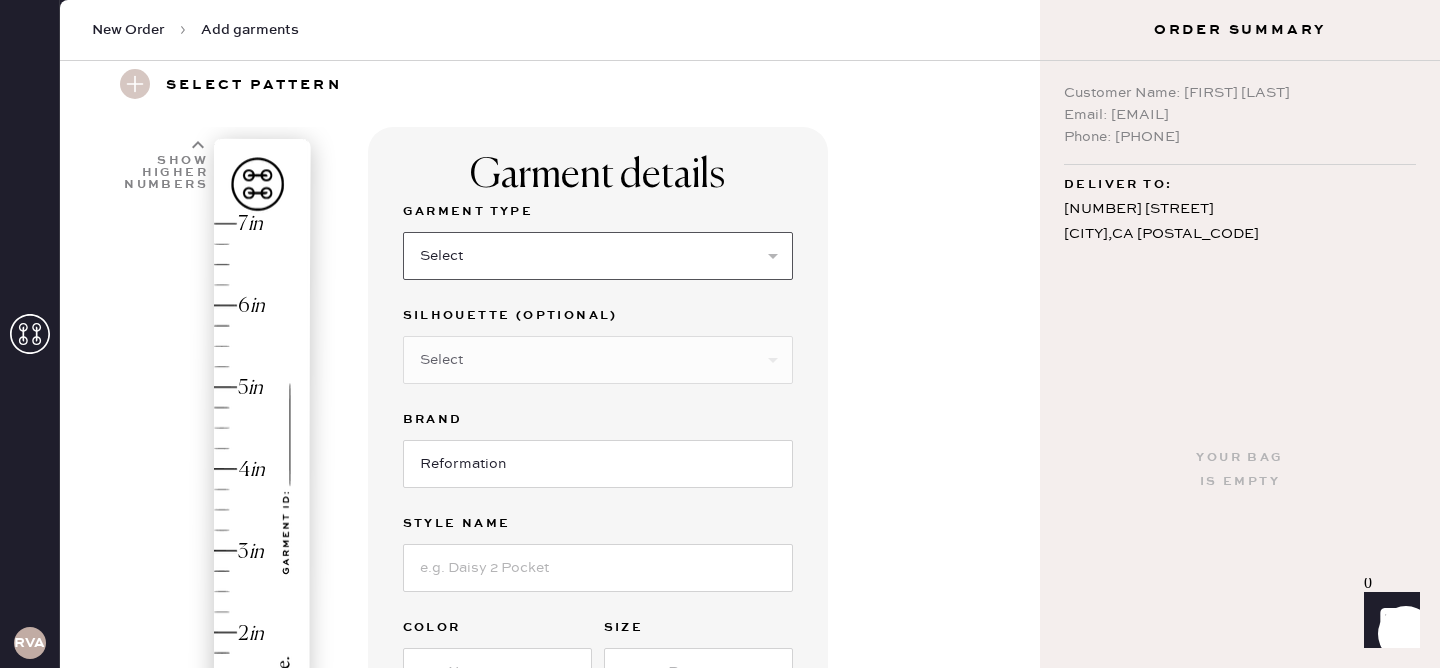 click on "Select Basic Skirt Jeans Leggings Pants Shorts Basic Sleeved Dress Basic Sleeveless Dress Basic Strap Dress Strap Jumpsuit Button Down Top Sleeved Top Sleeveless Top" at bounding box center [598, 256] 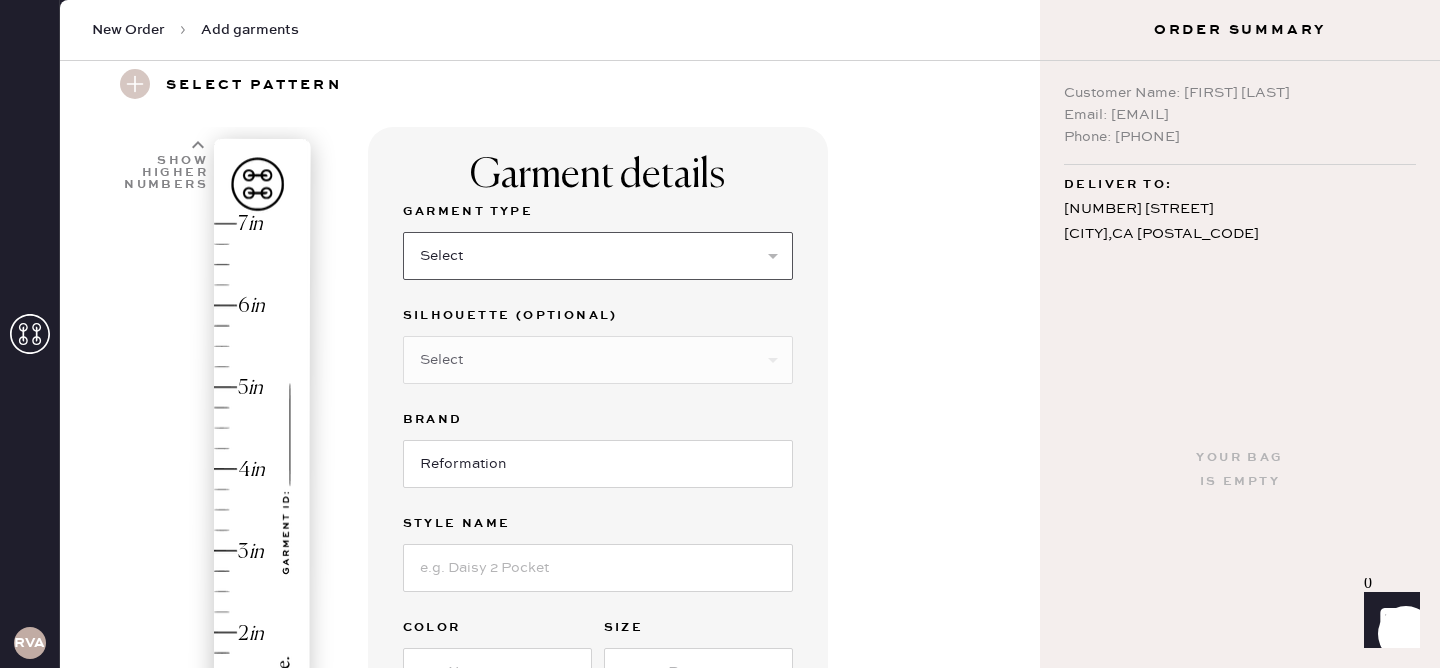 select on "6" 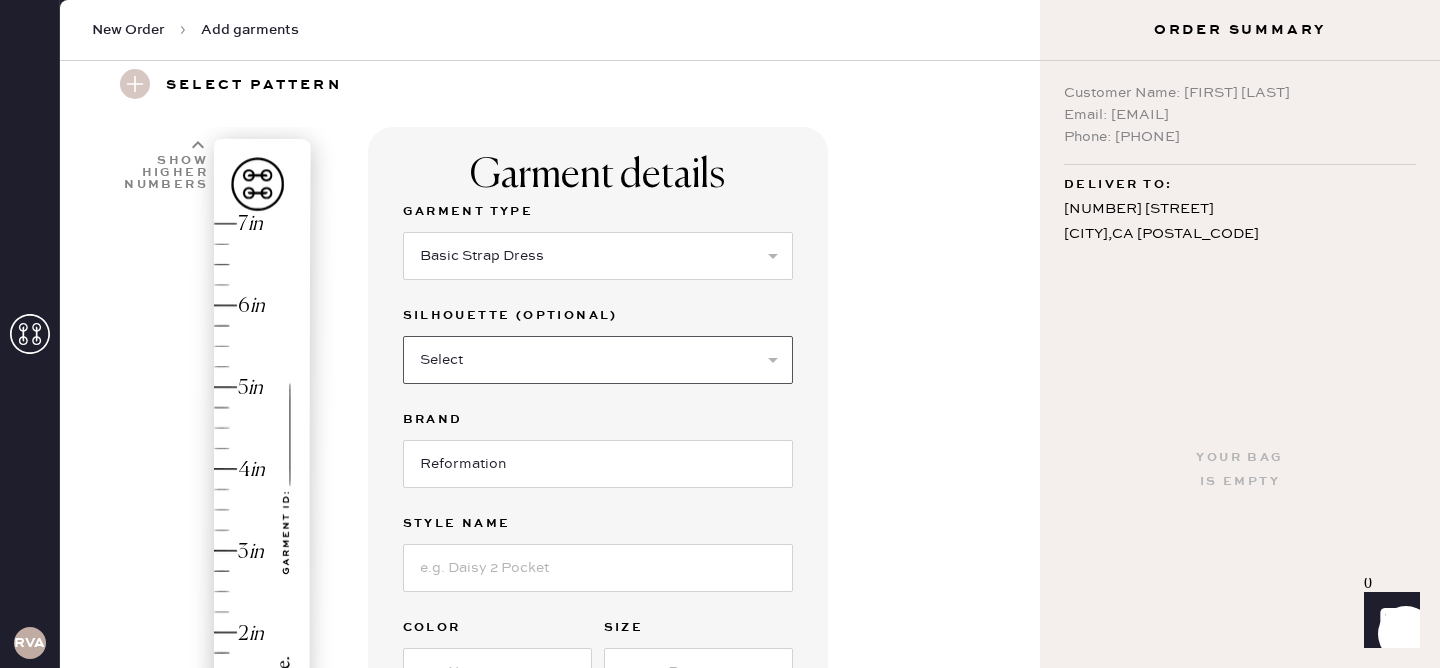 click on "Select Maxi Dress Midi Dress Mini Dress Other" at bounding box center (598, 360) 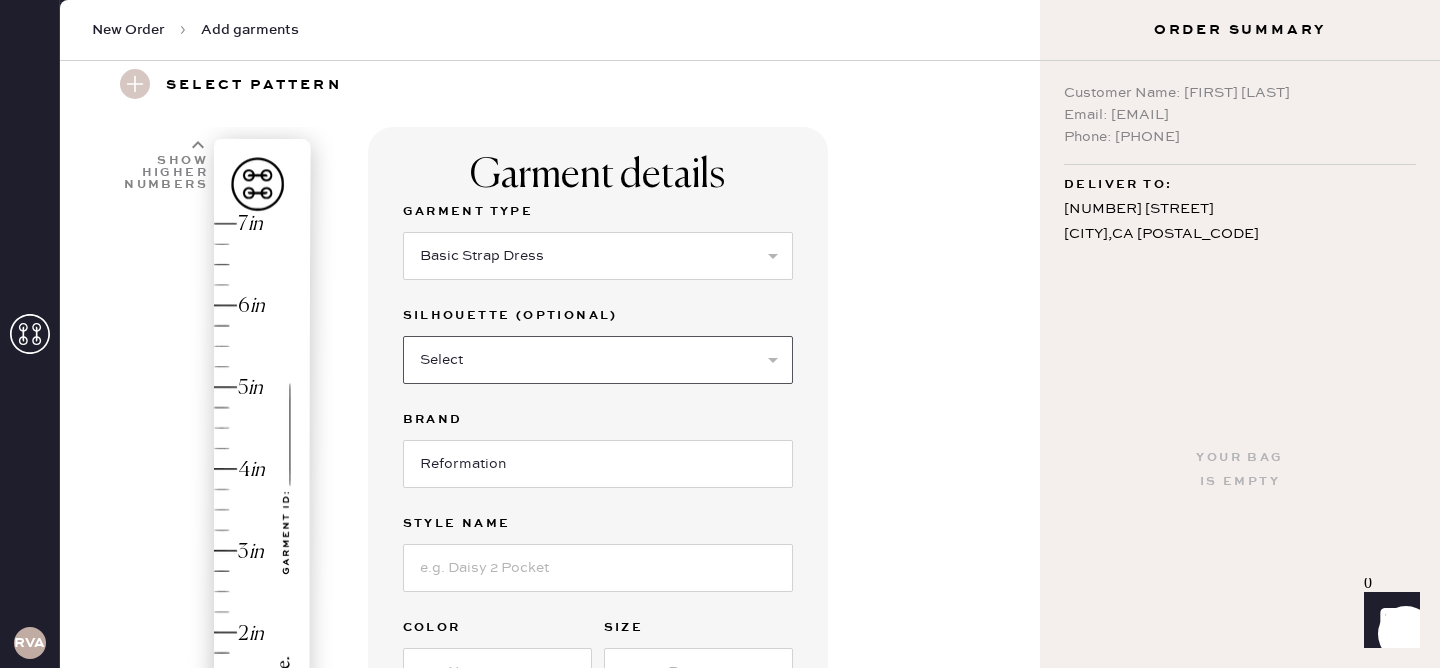 select on "39" 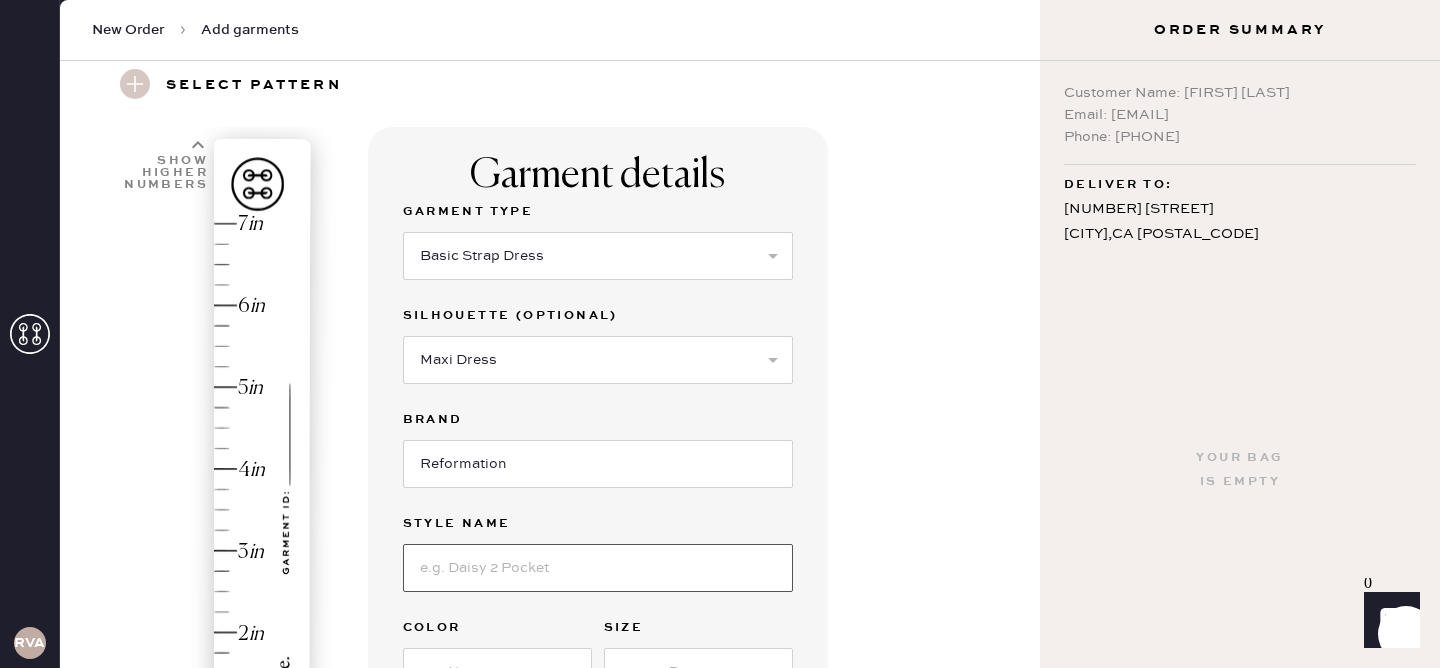click at bounding box center (598, 568) 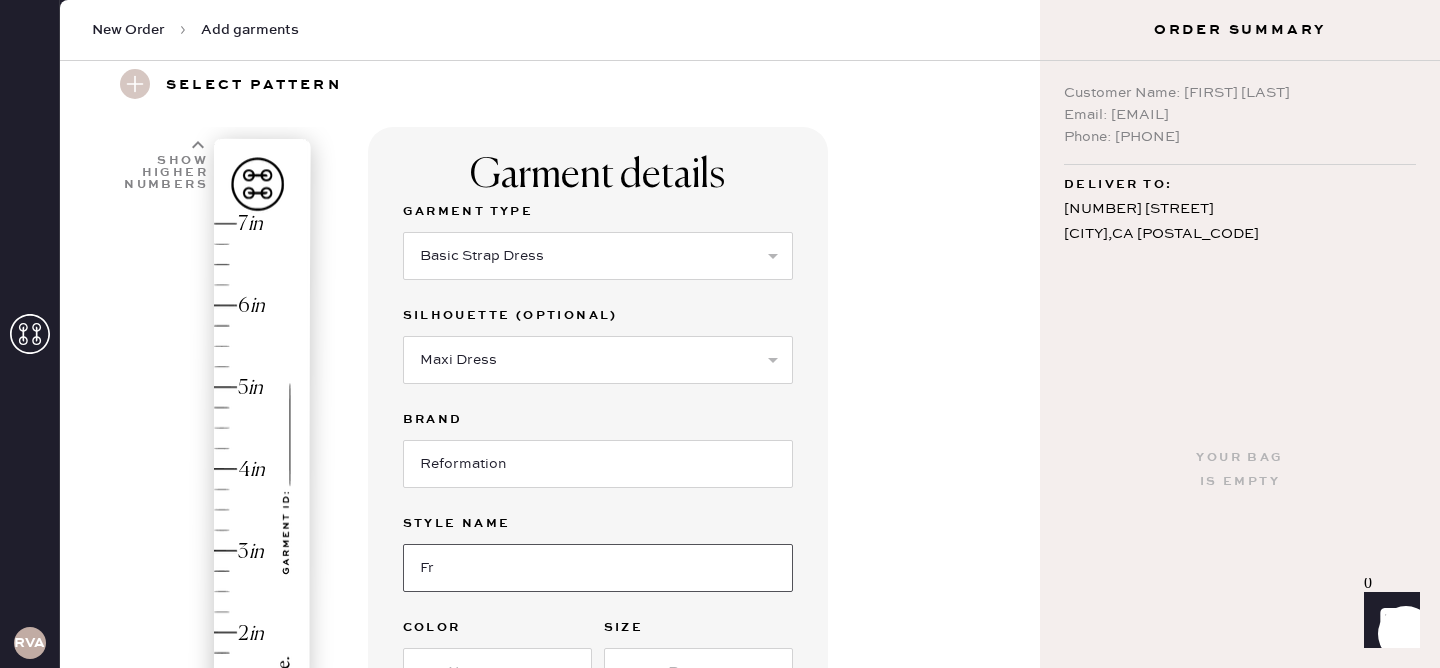 type on "Frankie Silk Dress" 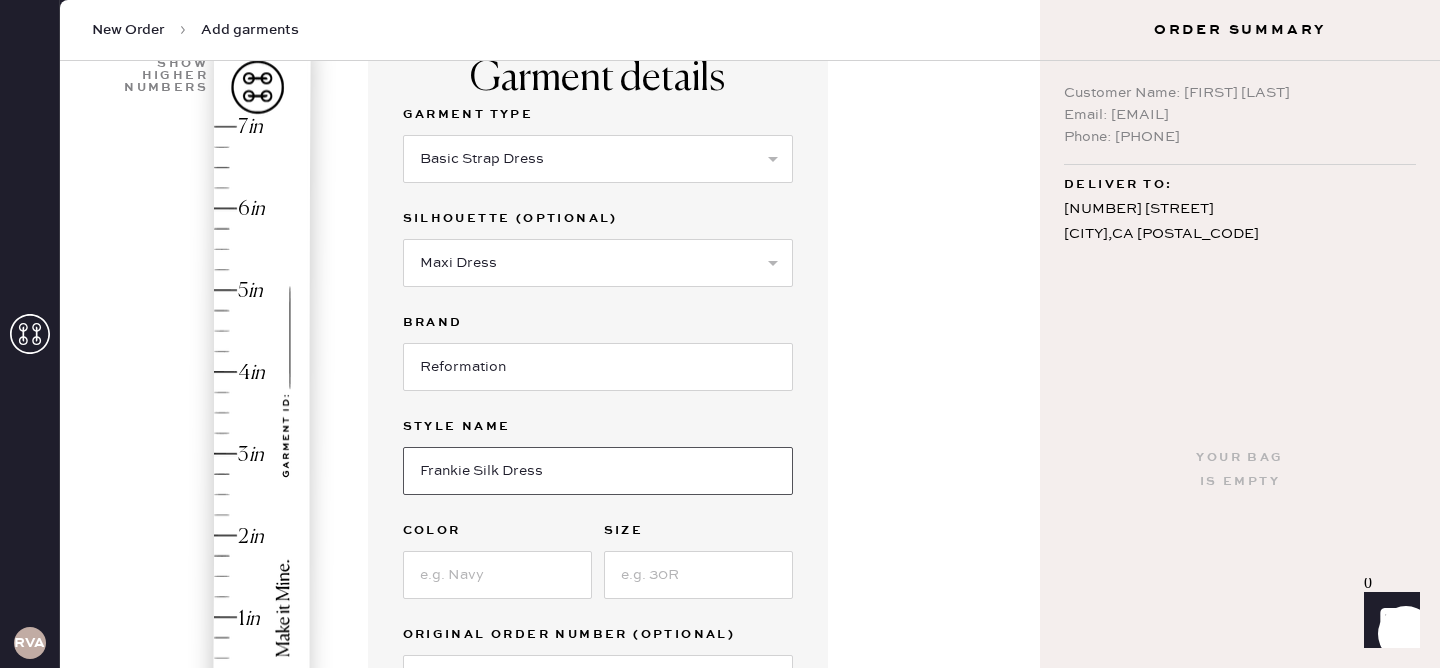 scroll, scrollTop: 319, scrollLeft: 0, axis: vertical 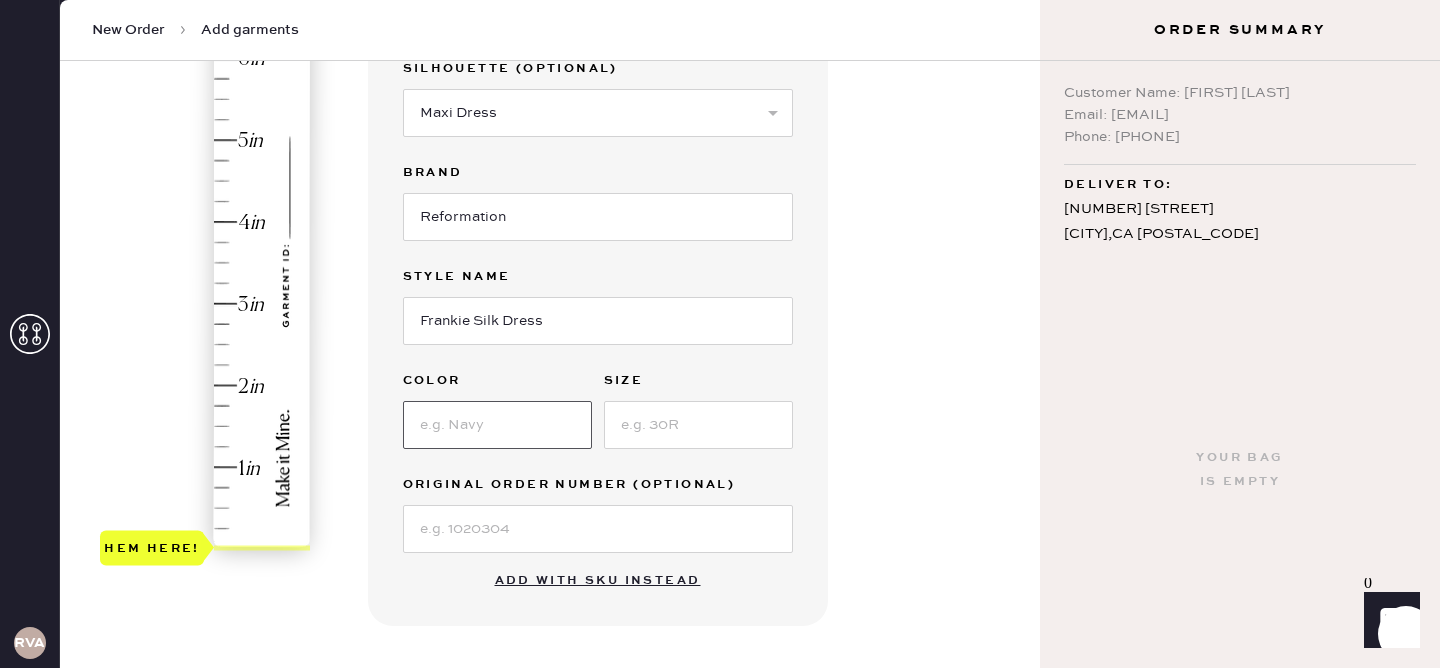 click at bounding box center (497, 425) 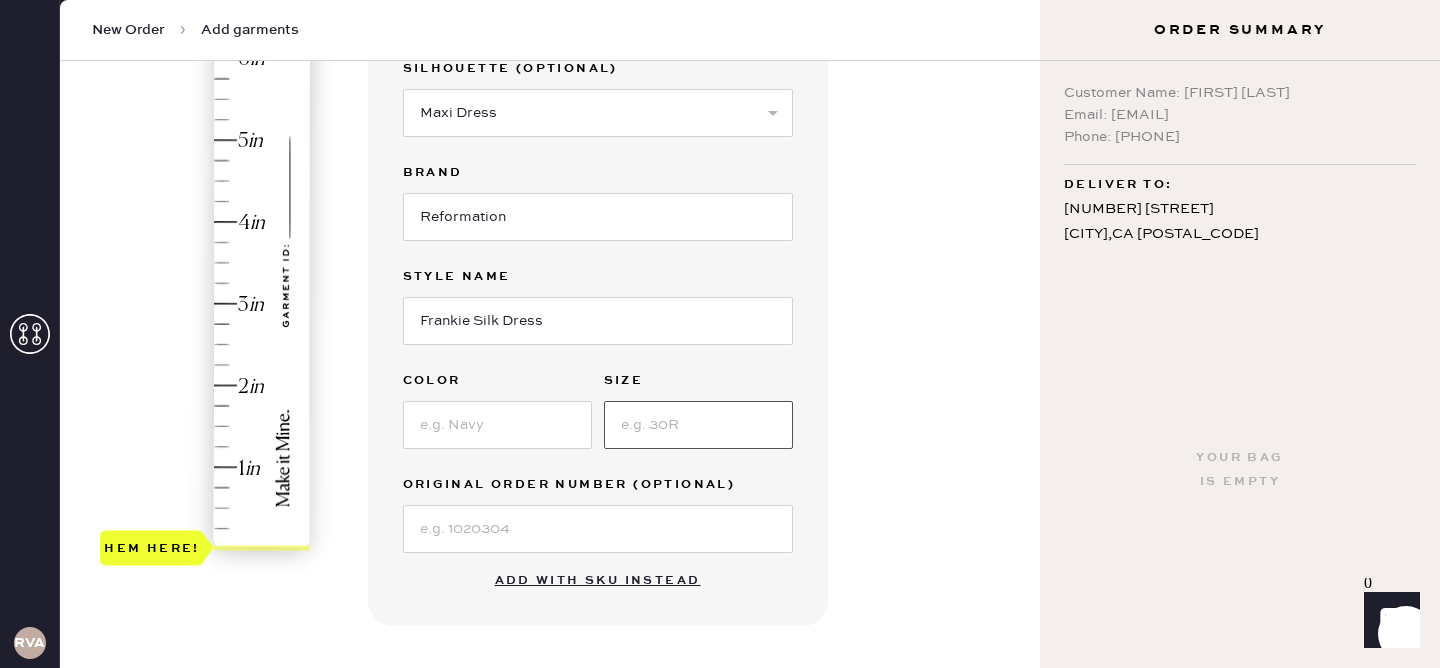 click at bounding box center (698, 425) 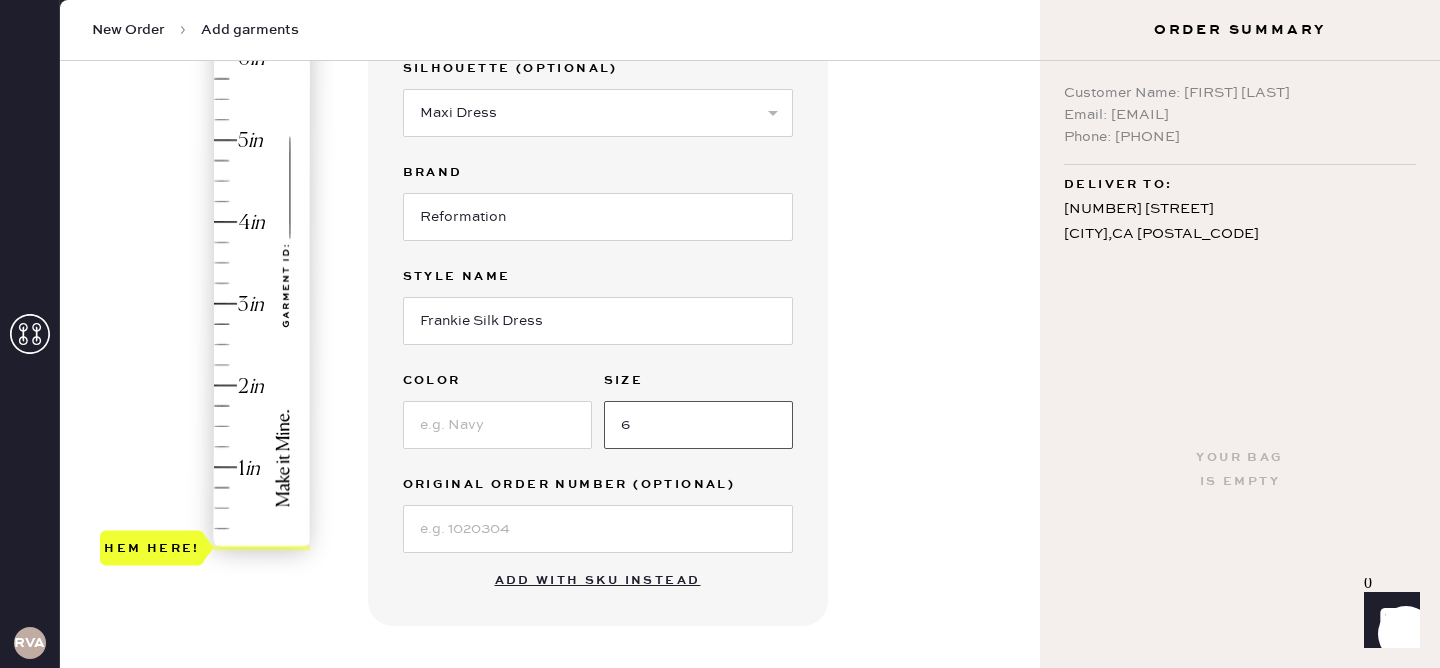 type on "6" 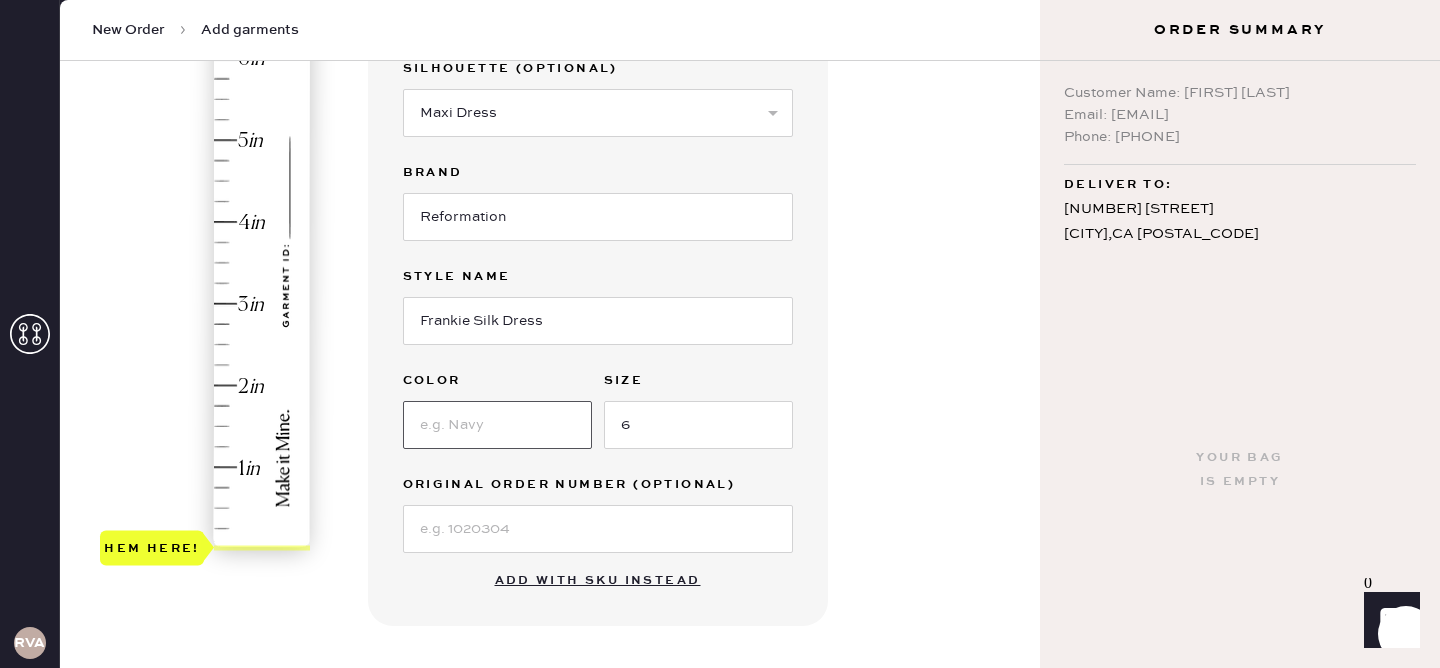 click at bounding box center (497, 425) 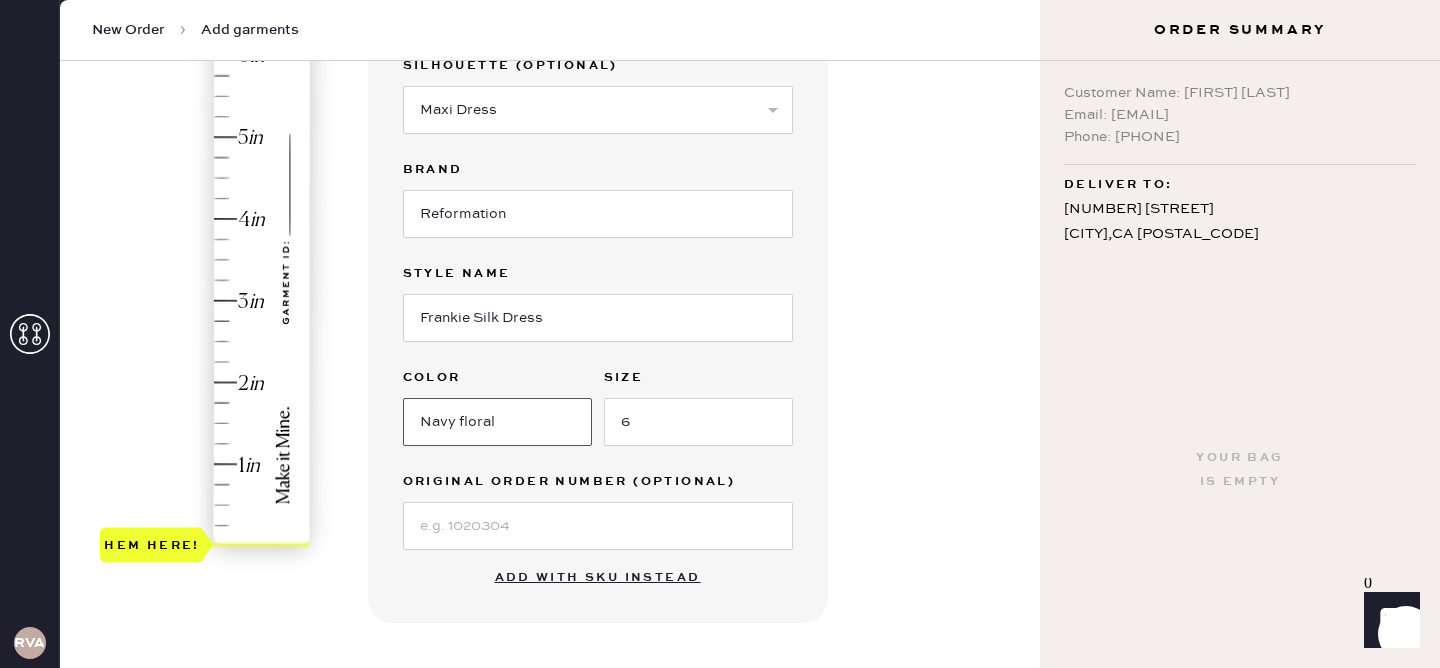 scroll, scrollTop: 279, scrollLeft: 0, axis: vertical 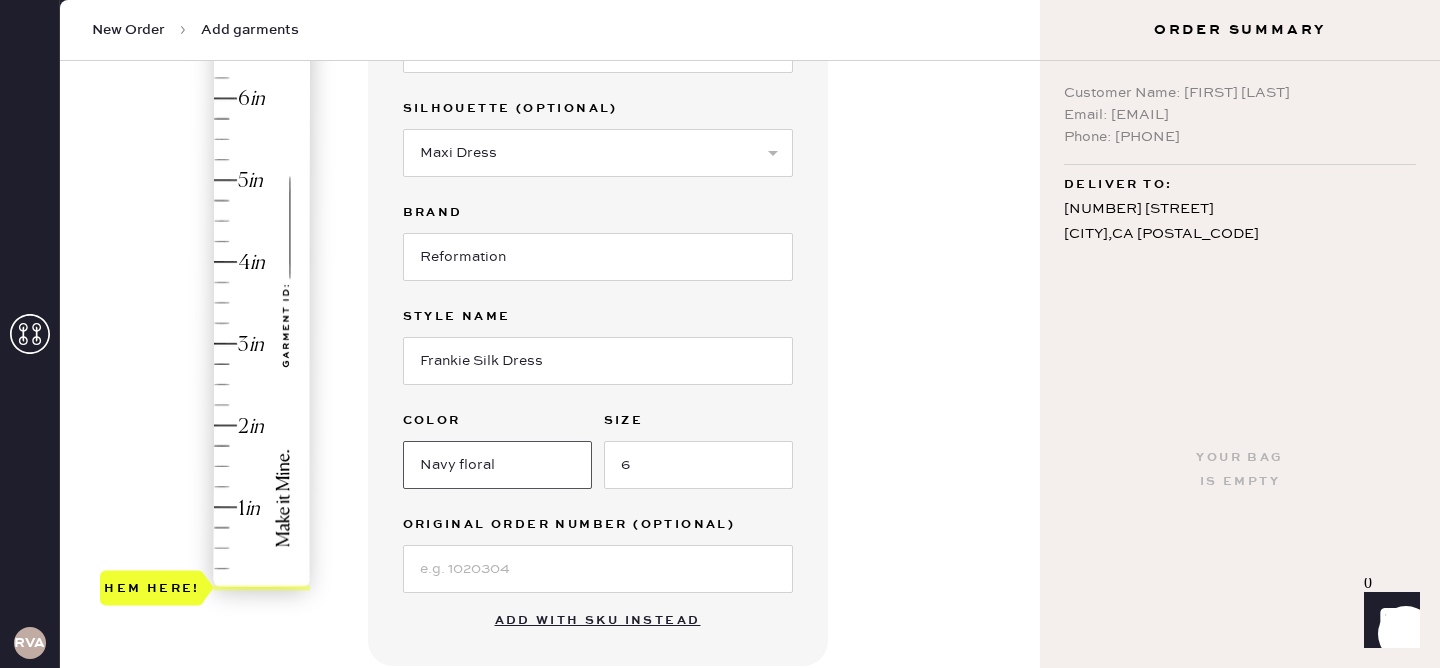 type on "Navy floral" 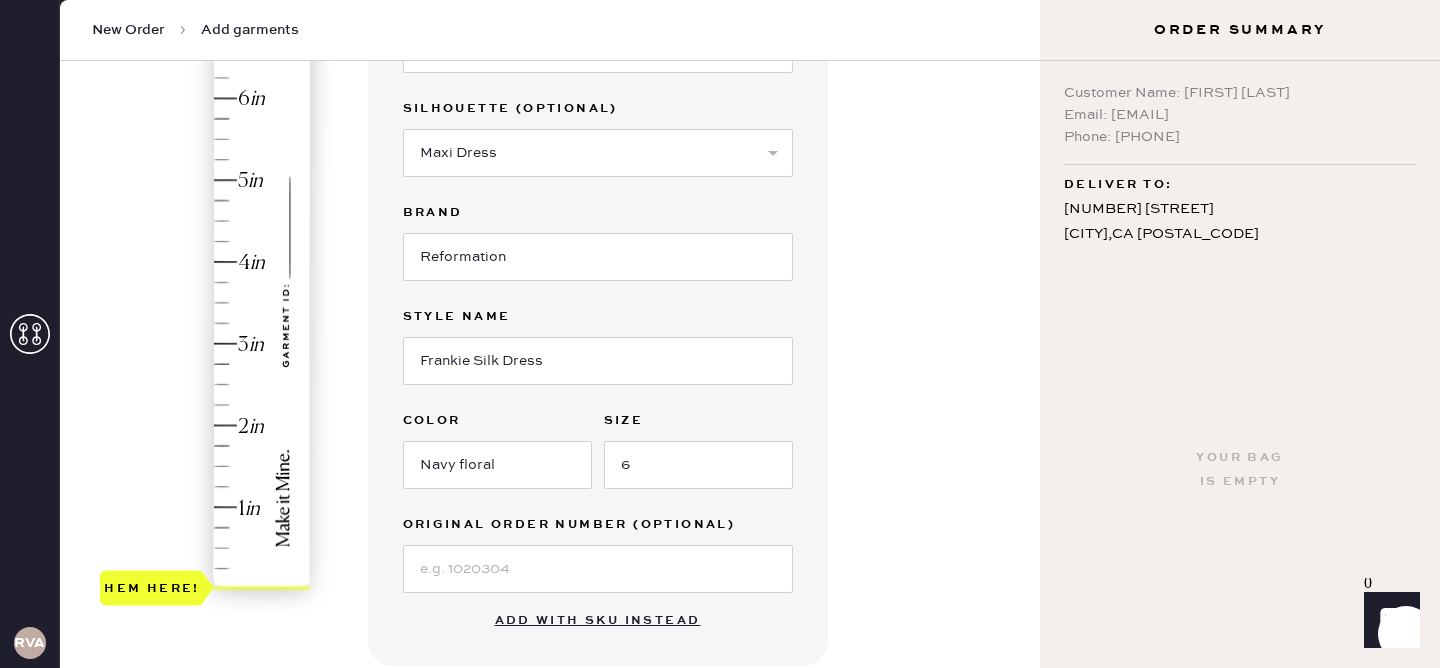 type on "2.5" 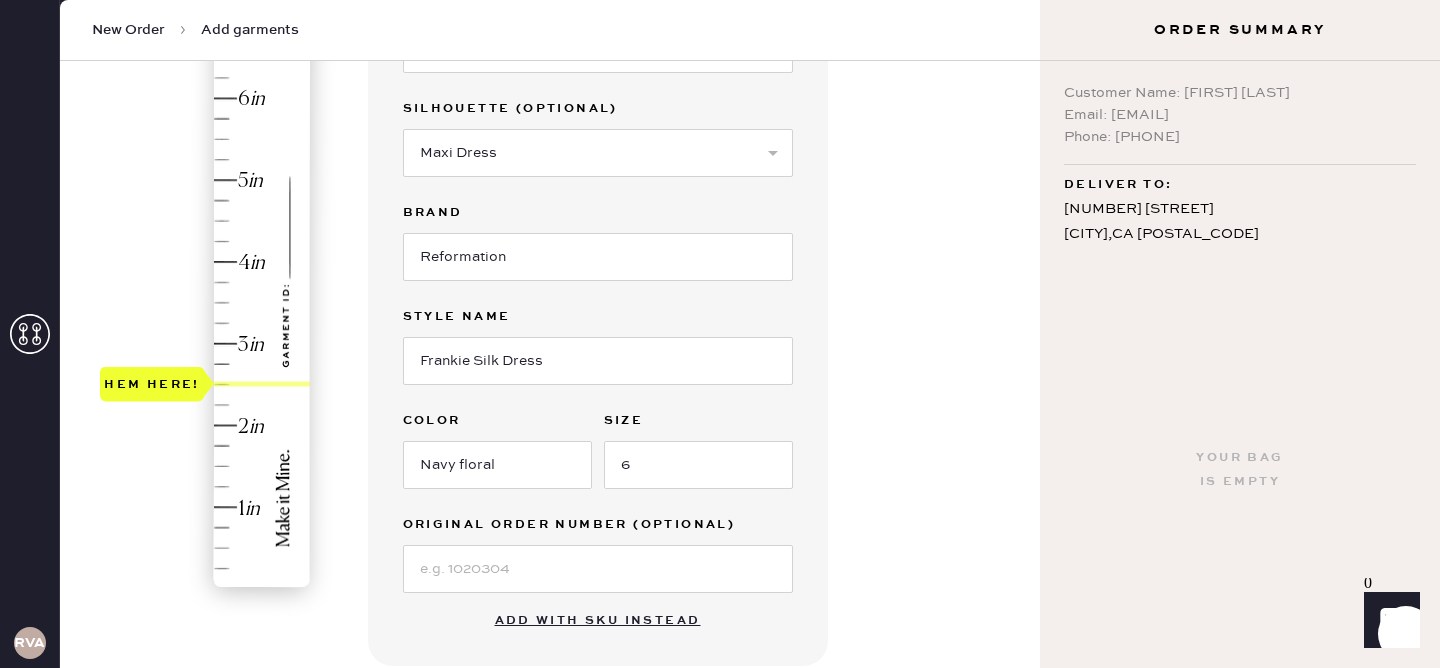 click on "Hem here!" at bounding box center (206, 303) 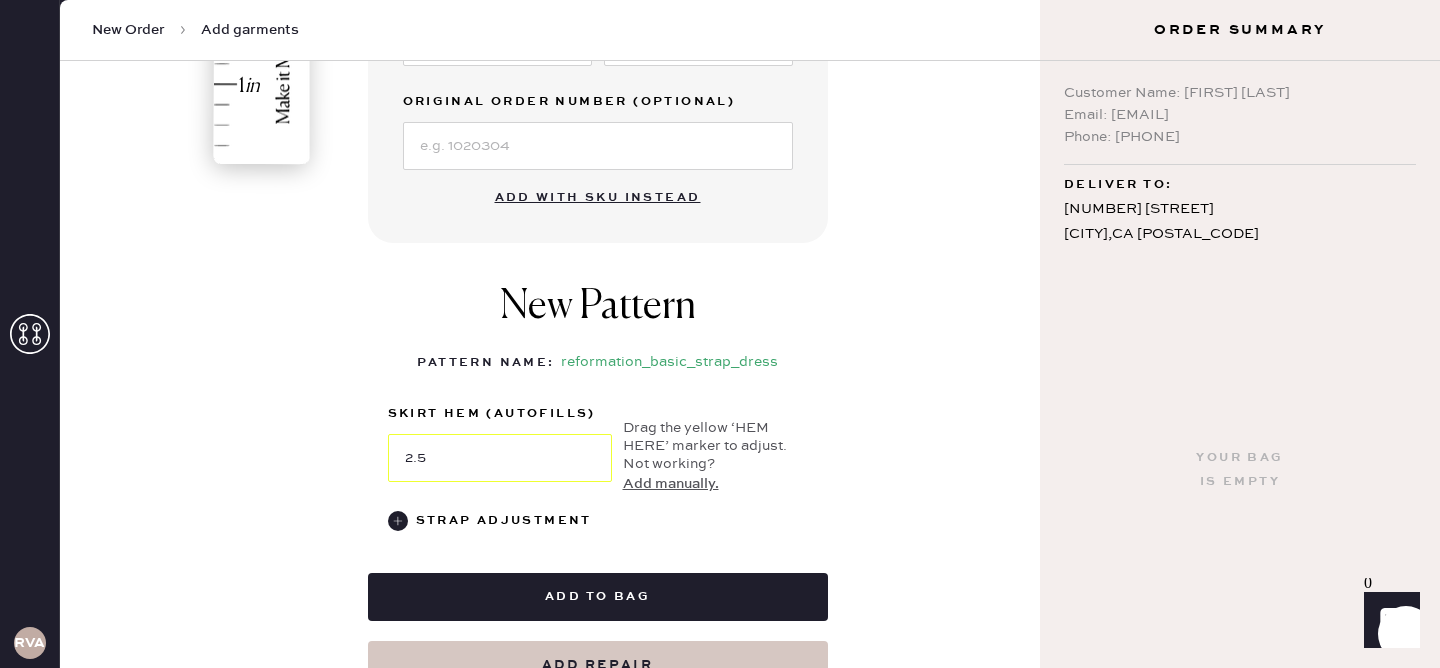 scroll, scrollTop: 703, scrollLeft: 0, axis: vertical 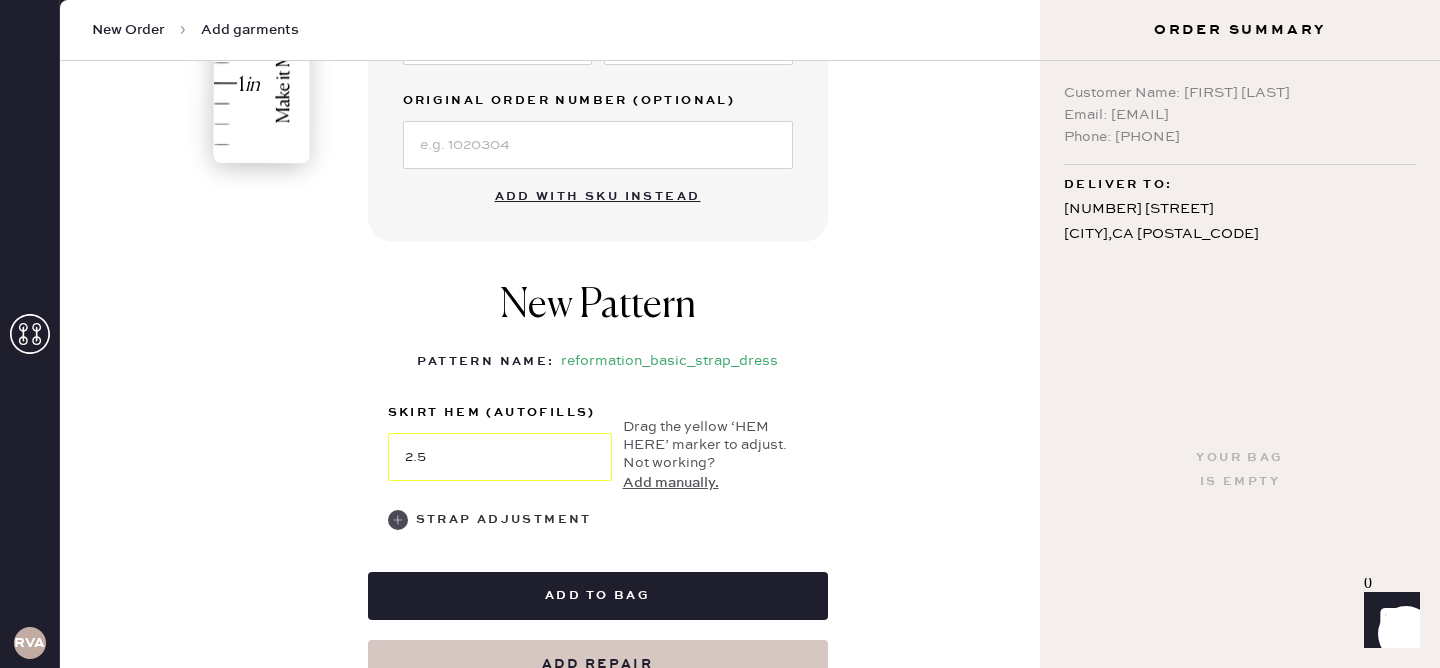 click on "Strap Adjustment" at bounding box center (504, 520) 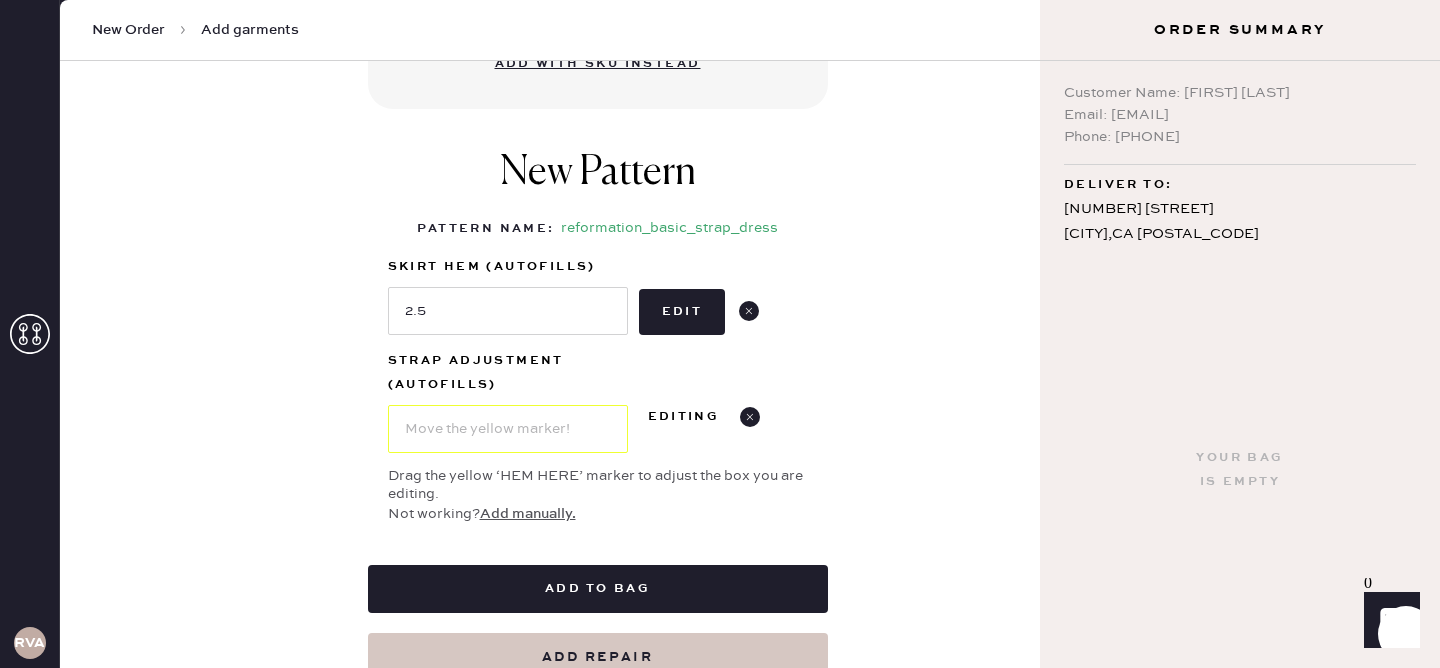 scroll, scrollTop: 368, scrollLeft: 0, axis: vertical 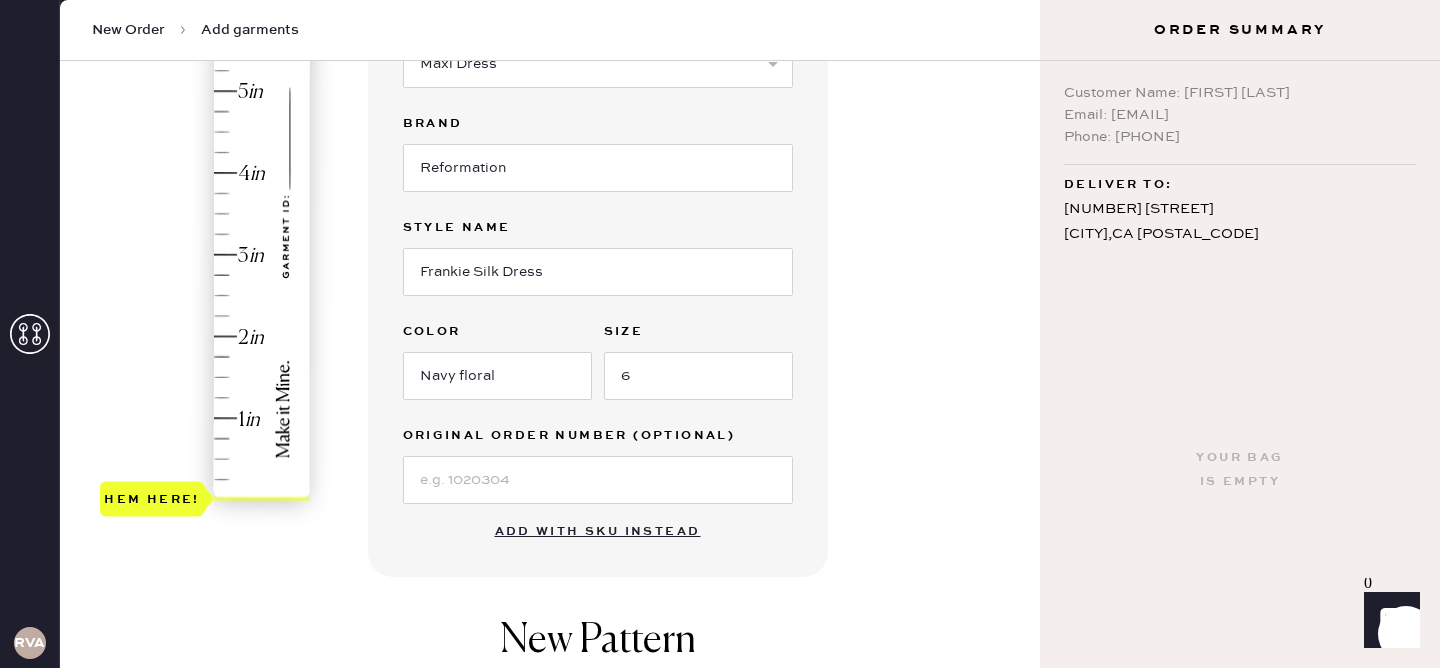 type on "2" 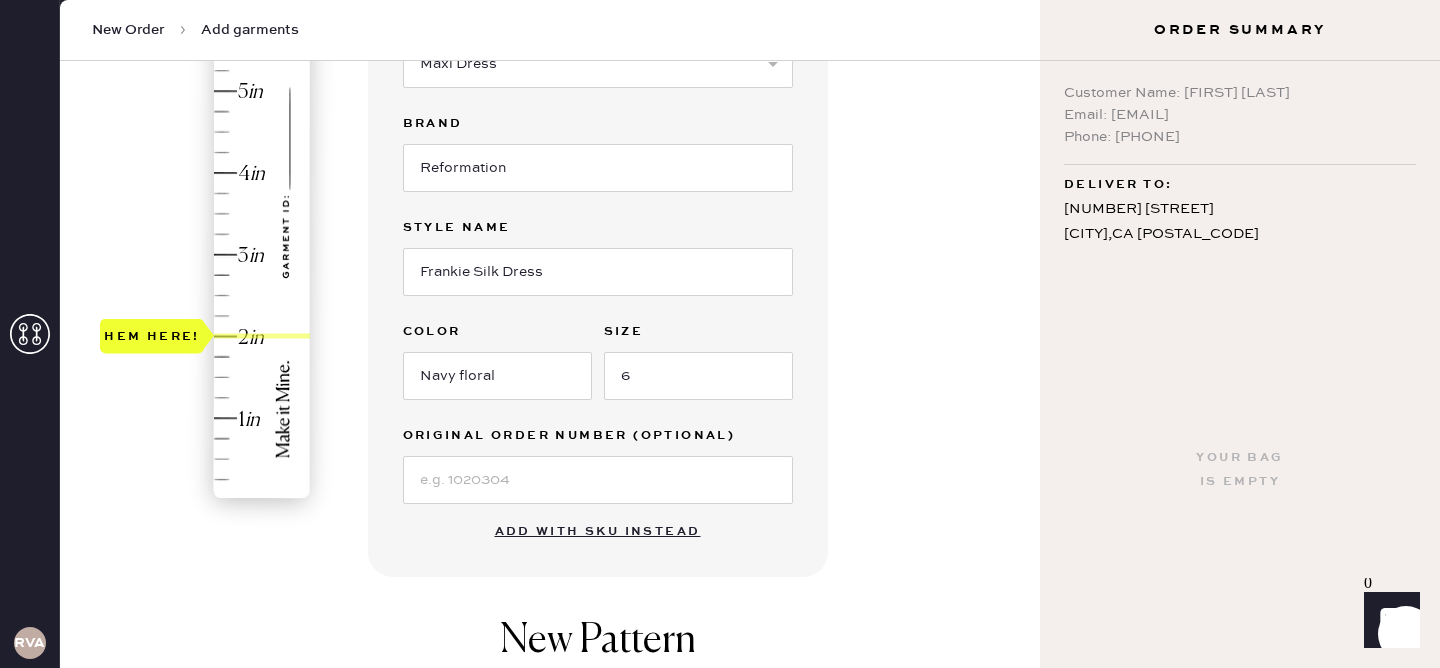 click on "Hem here!" at bounding box center [206, 214] 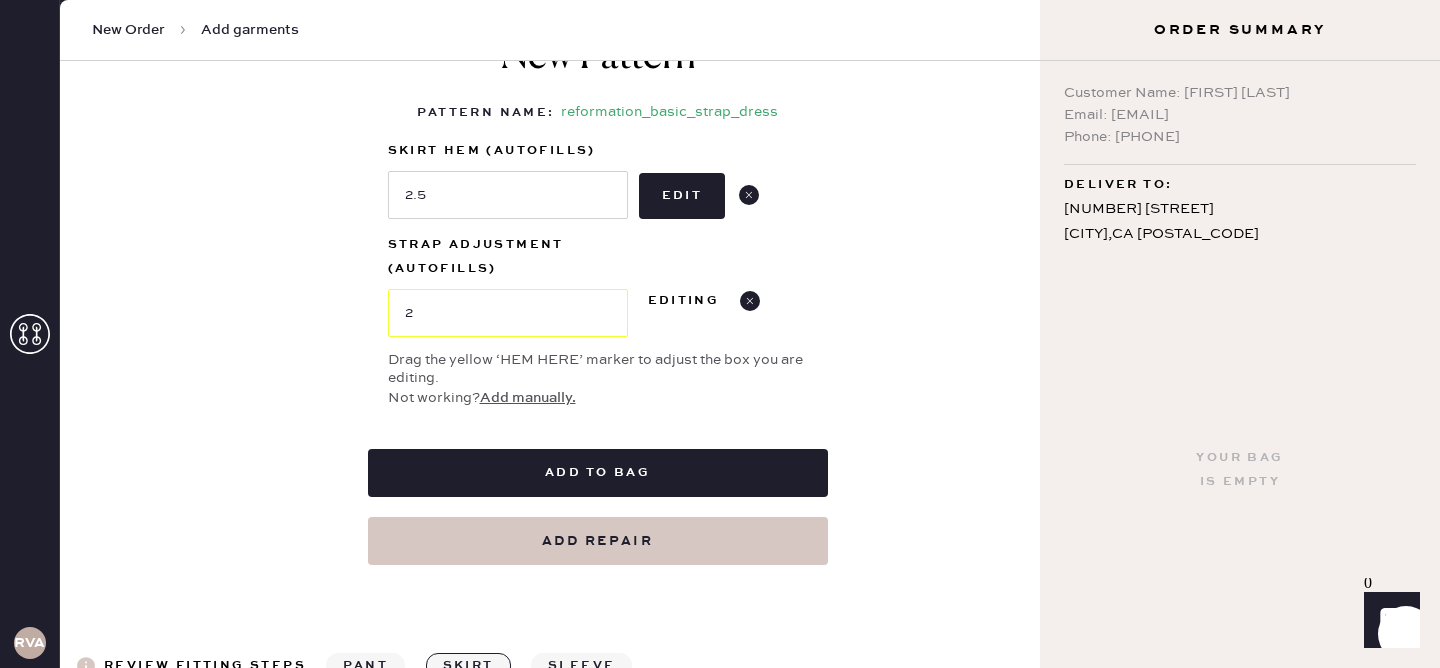 scroll, scrollTop: 957, scrollLeft: 0, axis: vertical 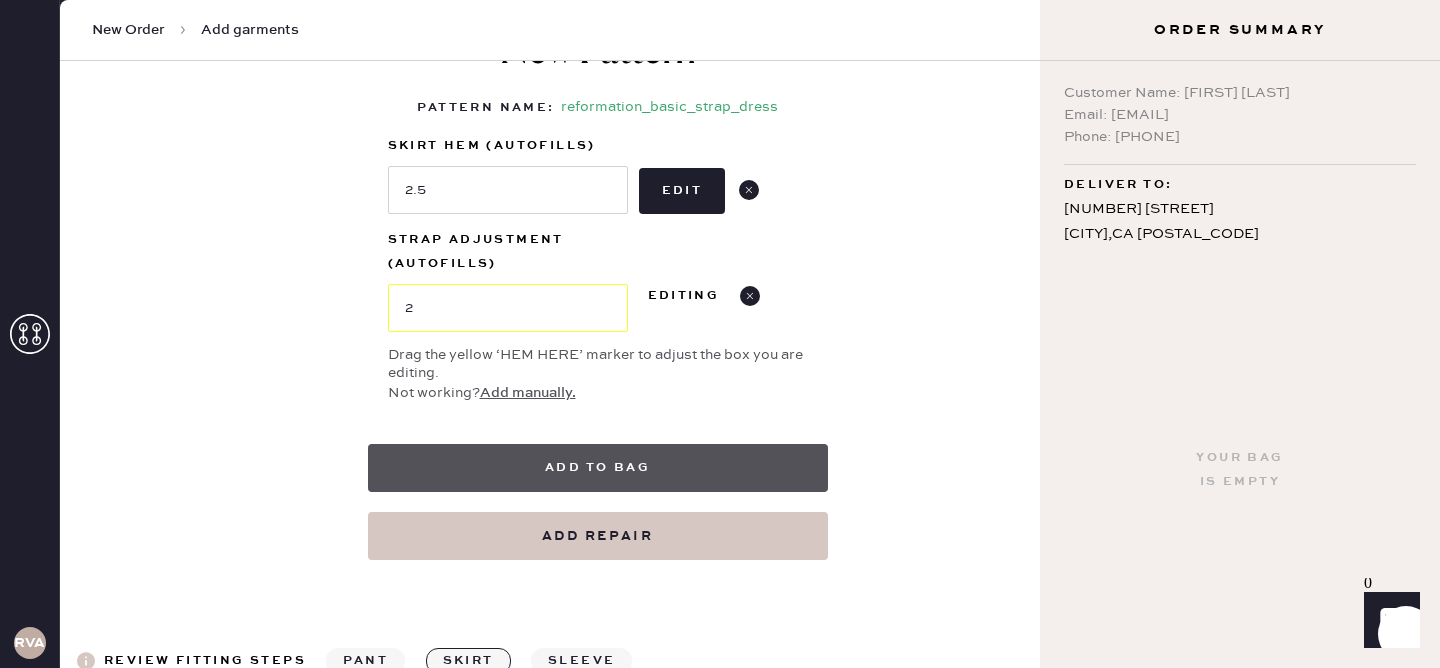 click on "Add to bag" at bounding box center [598, 468] 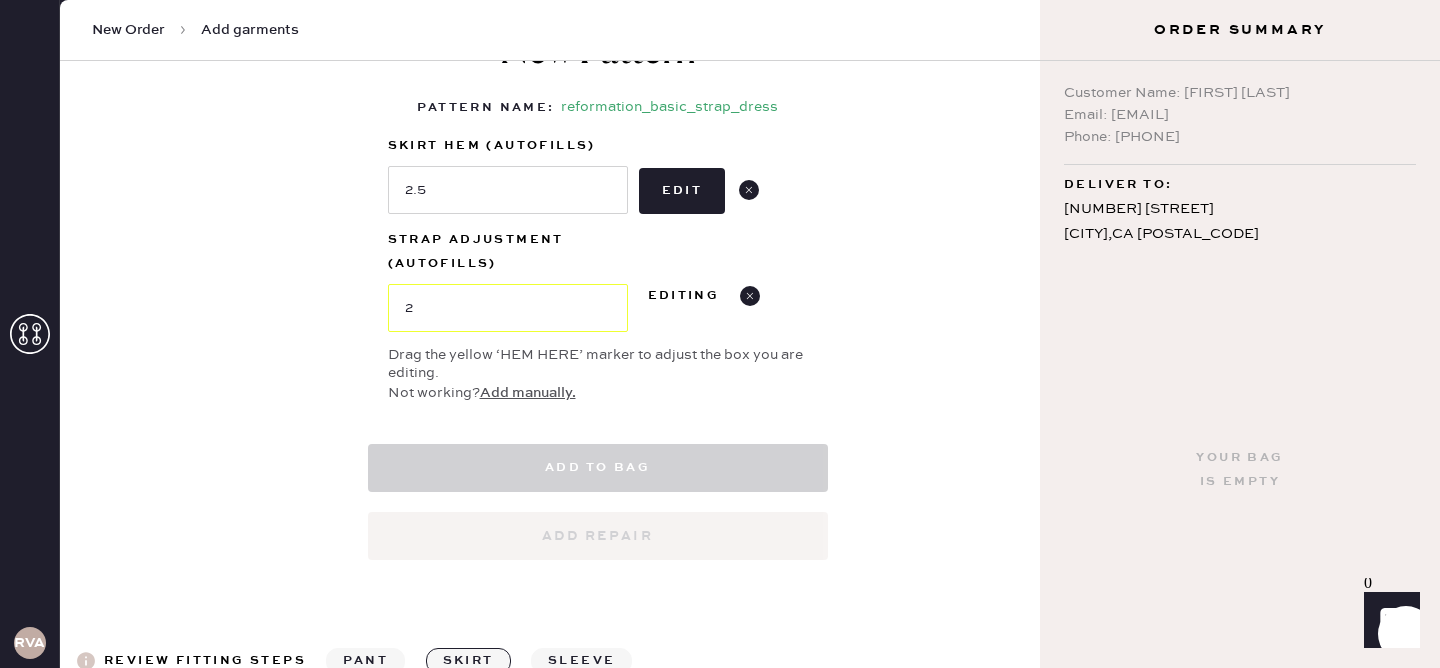select on "6" 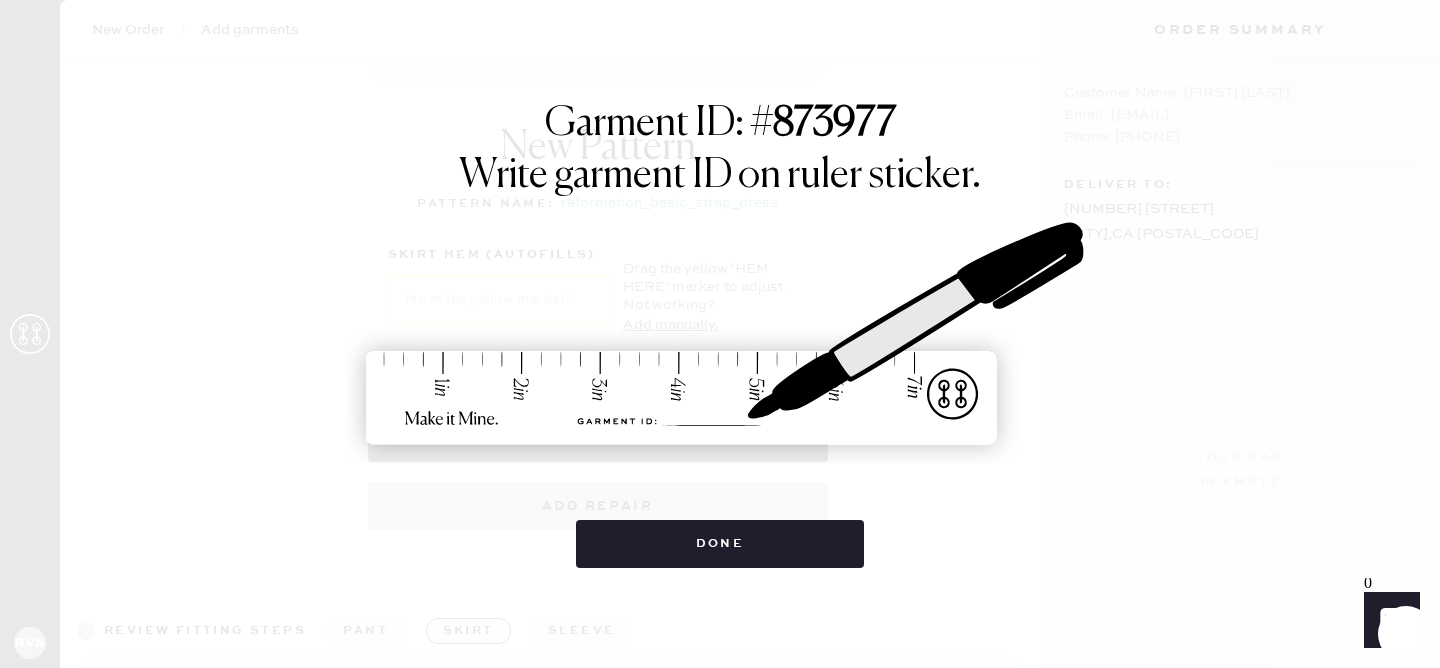 scroll, scrollTop: 27, scrollLeft: 0, axis: vertical 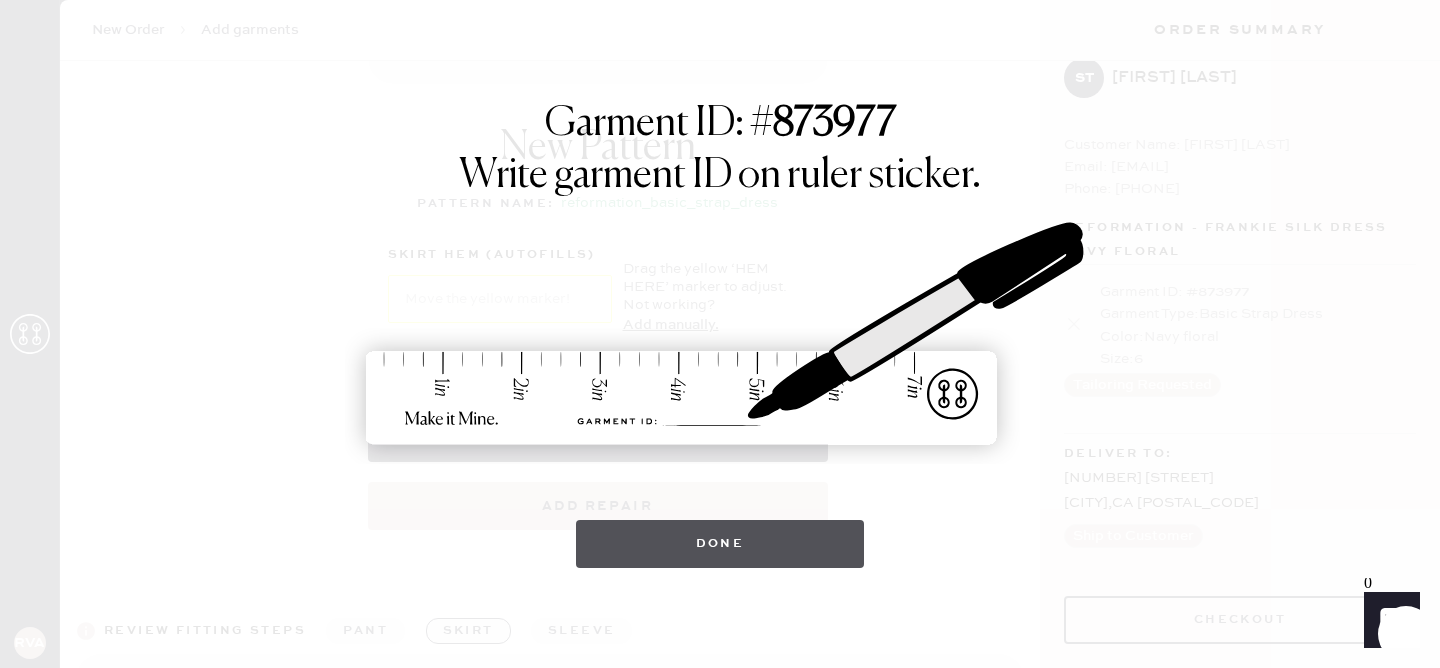 click on "Done" at bounding box center (720, 544) 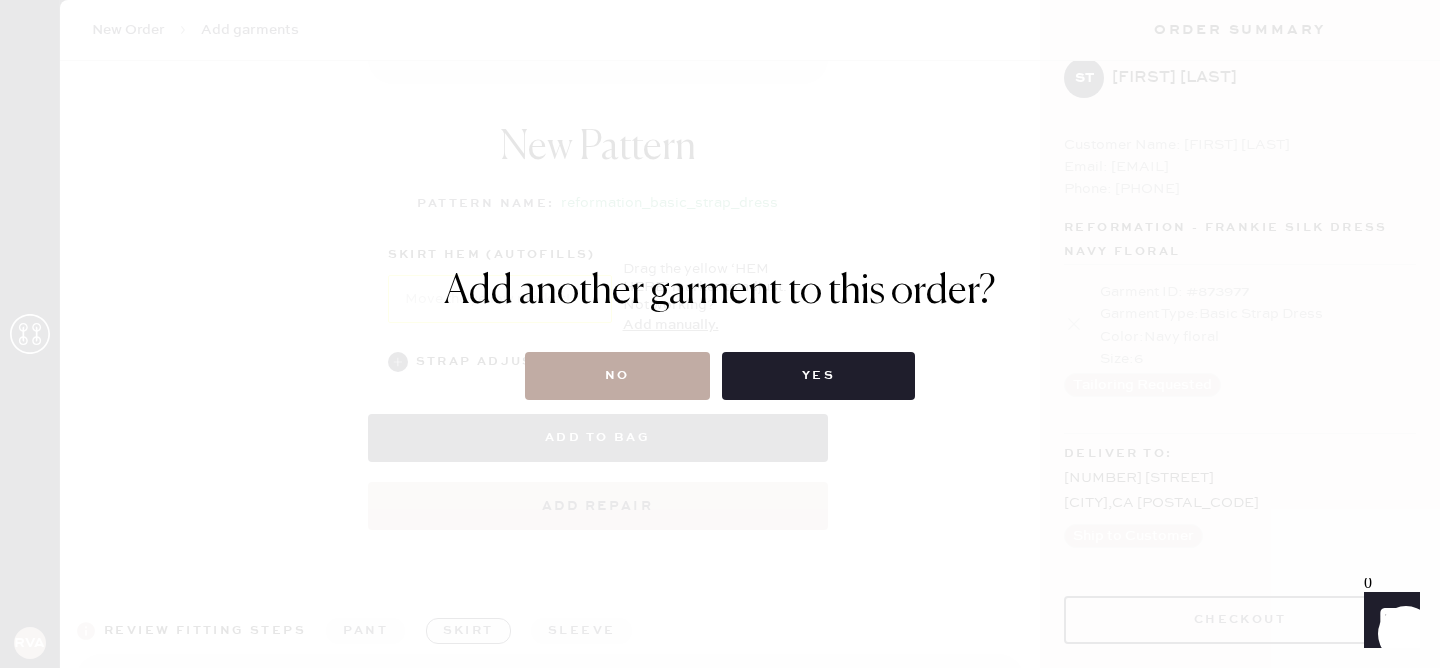 click on "No" at bounding box center (617, 376) 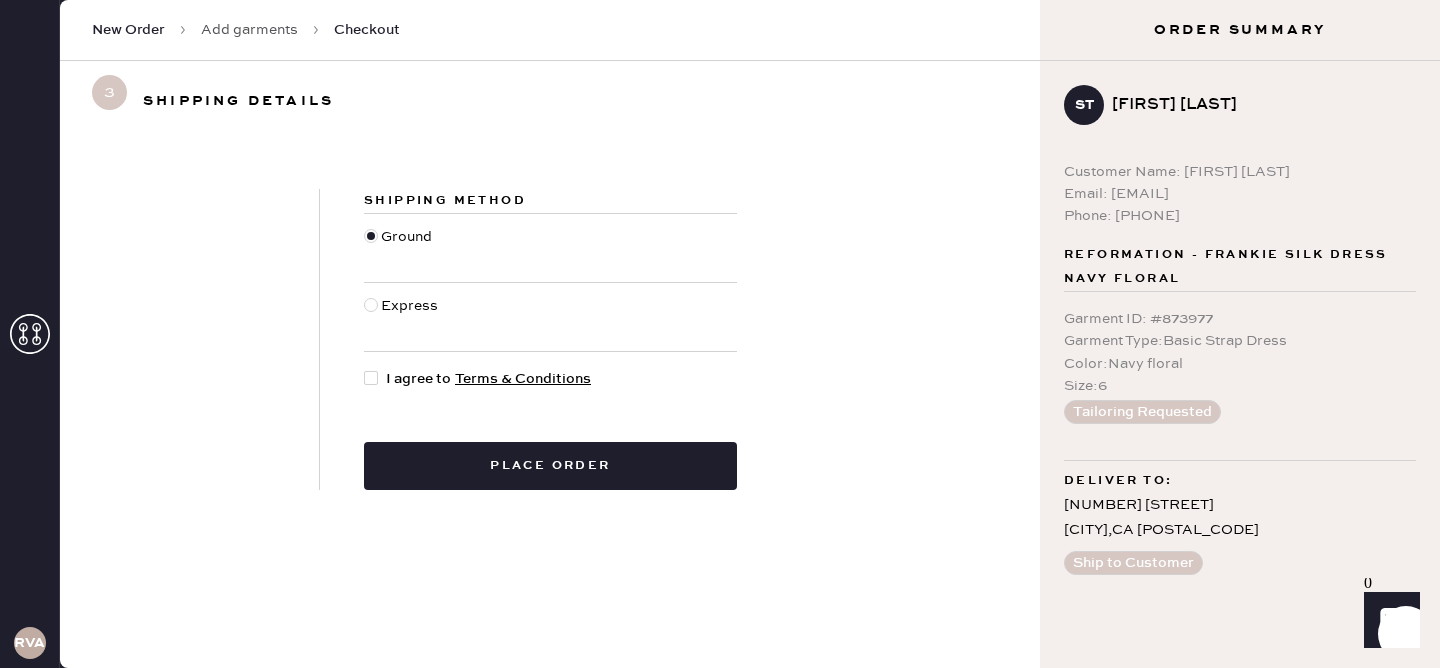 click on "Express" at bounding box center [412, 317] 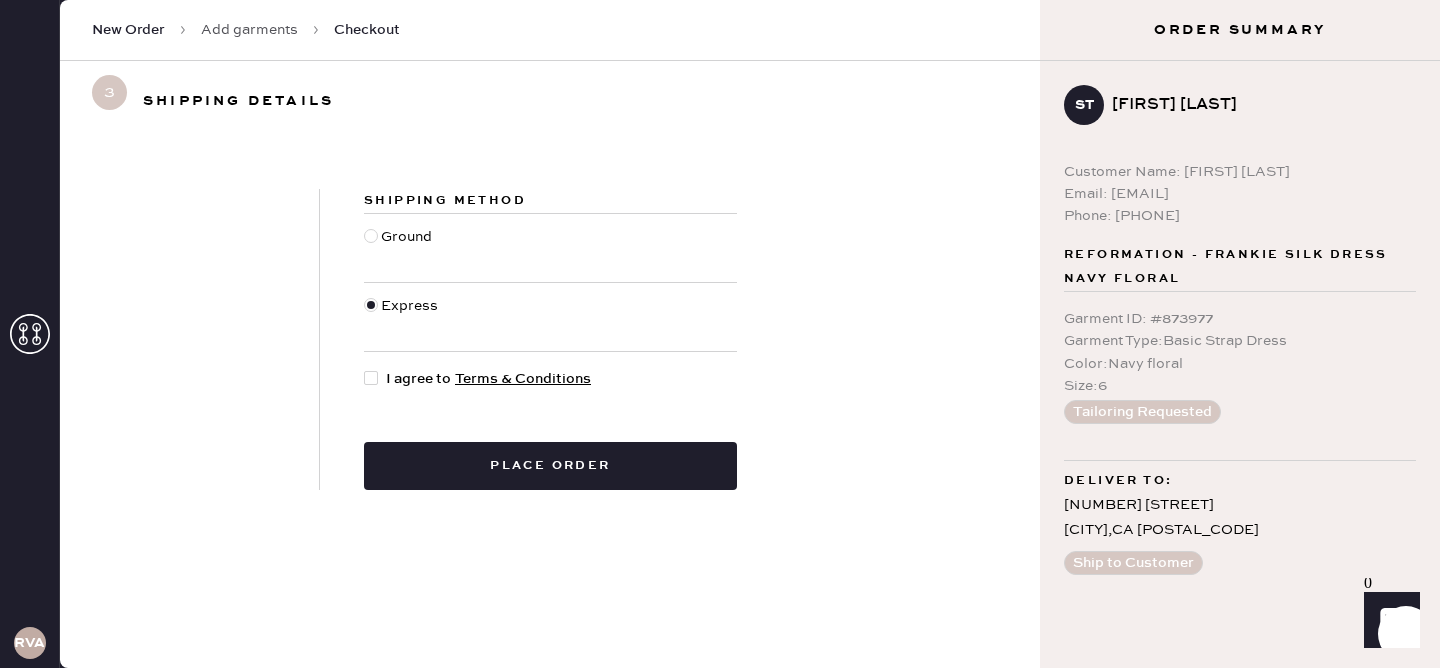 click at bounding box center (375, 379) 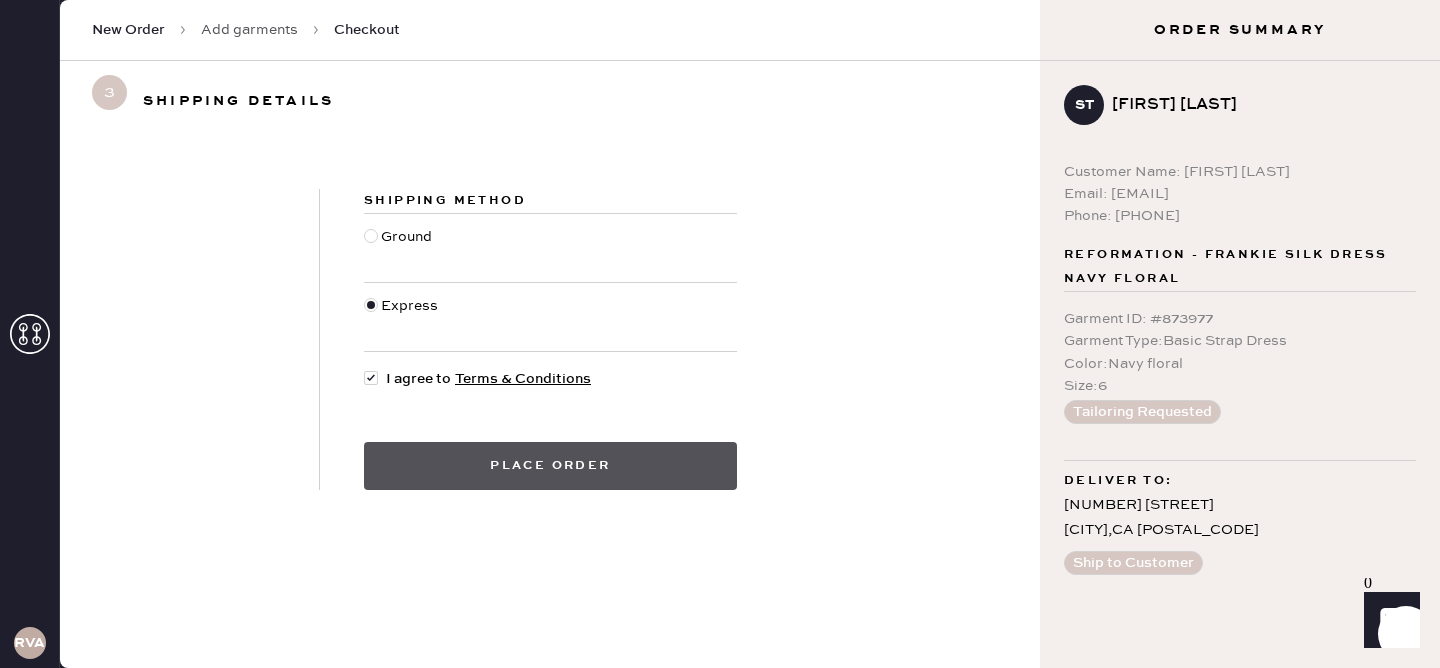 click on "Place order" at bounding box center [550, 466] 